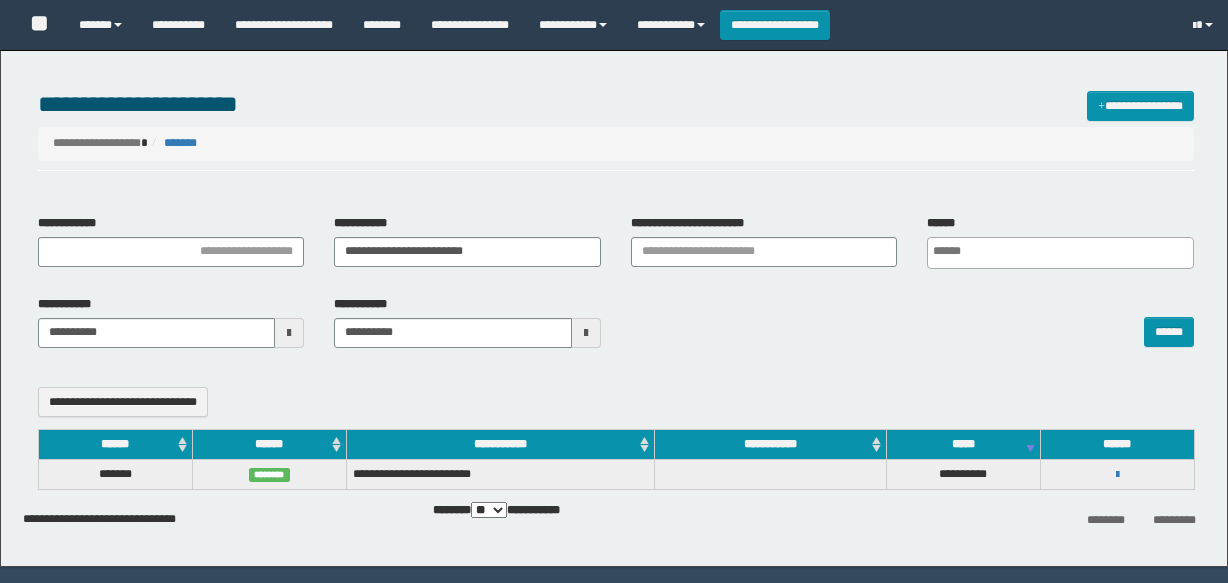 select 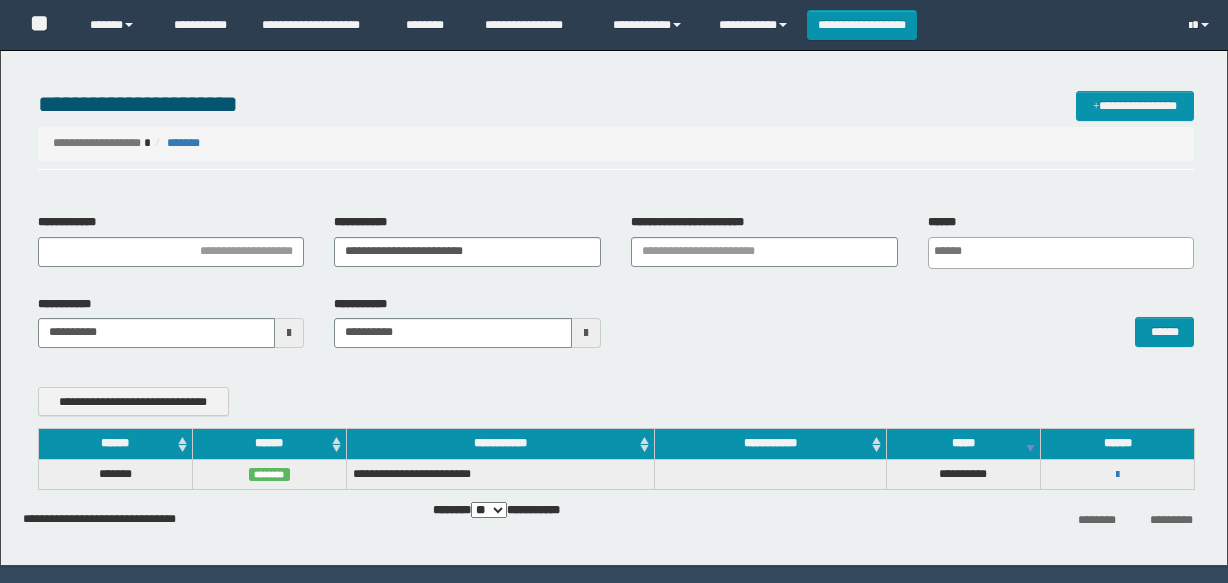 scroll, scrollTop: 0, scrollLeft: 0, axis: both 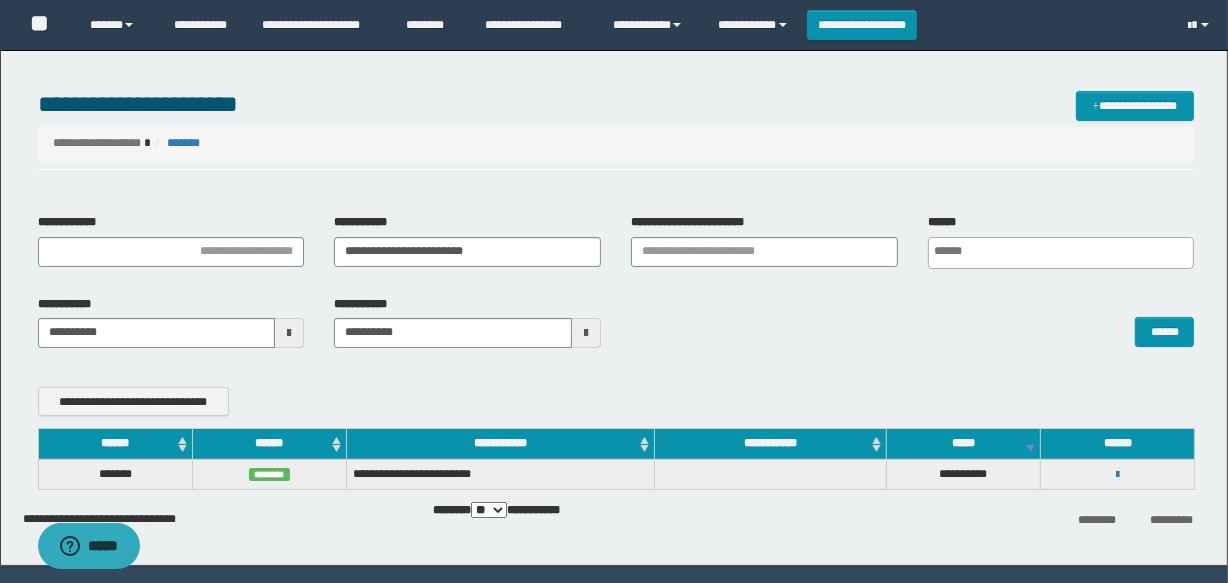 click on "**********" at bounding box center (203, 25) 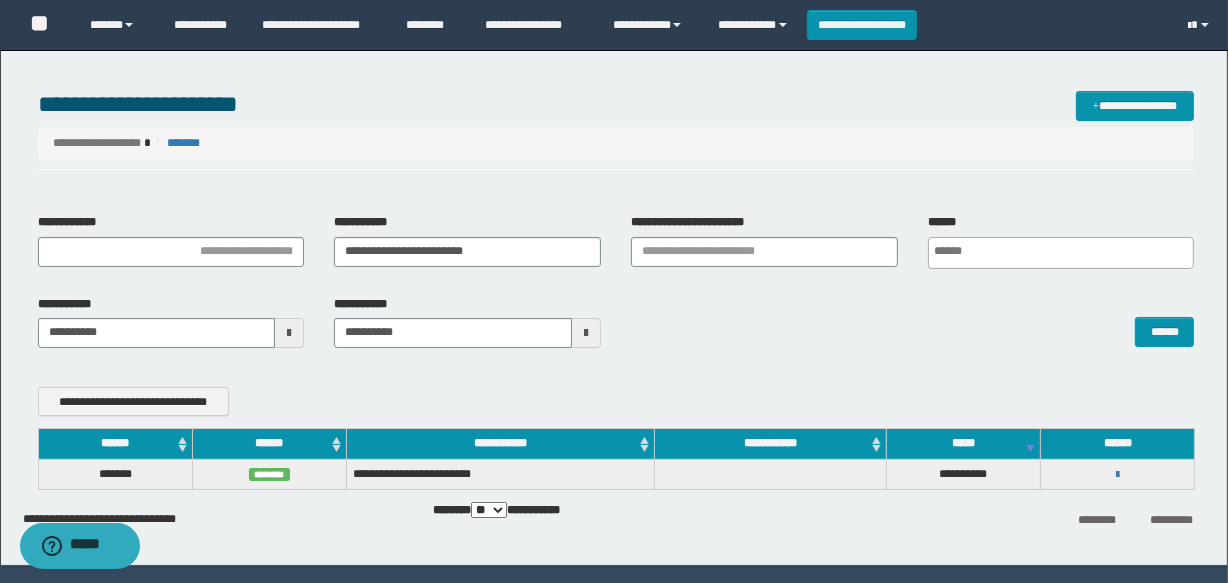 scroll, scrollTop: 0, scrollLeft: 0, axis: both 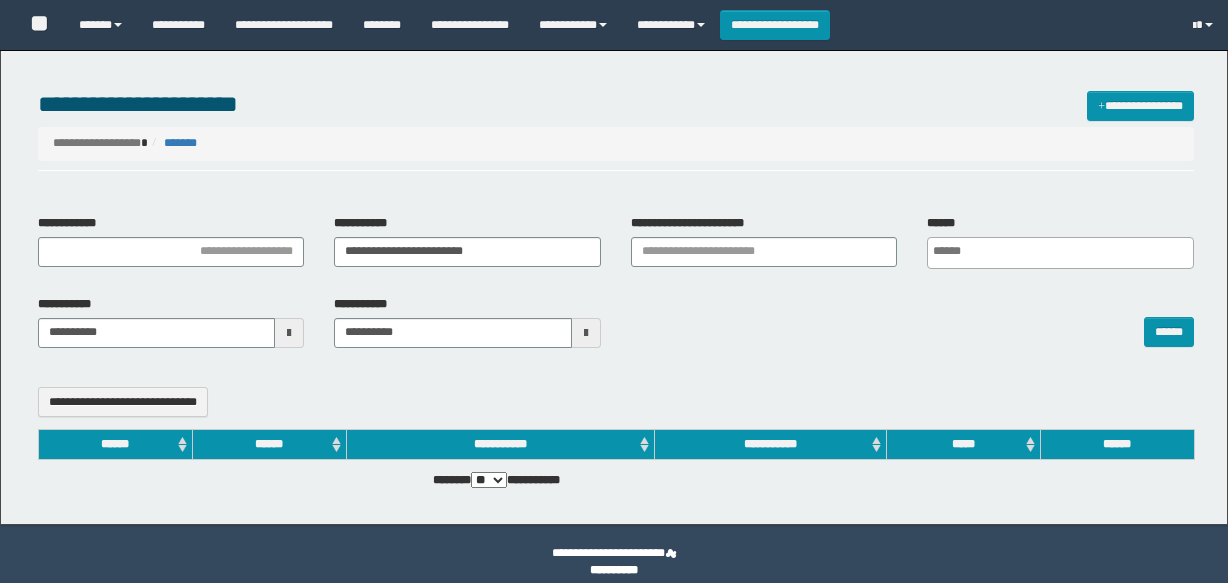 select 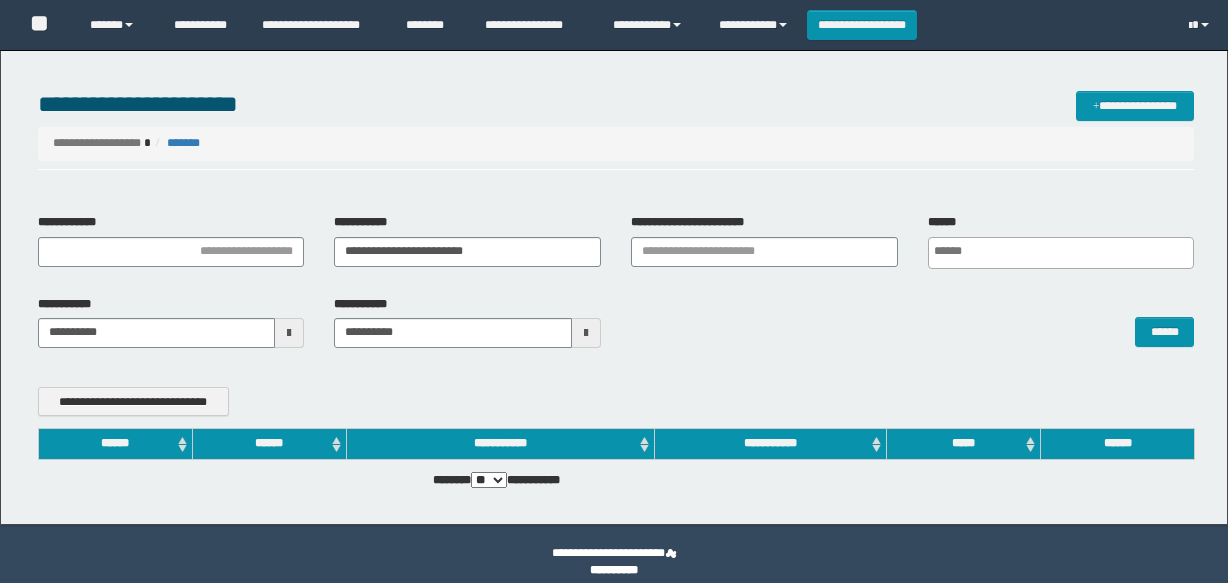 scroll, scrollTop: 0, scrollLeft: 0, axis: both 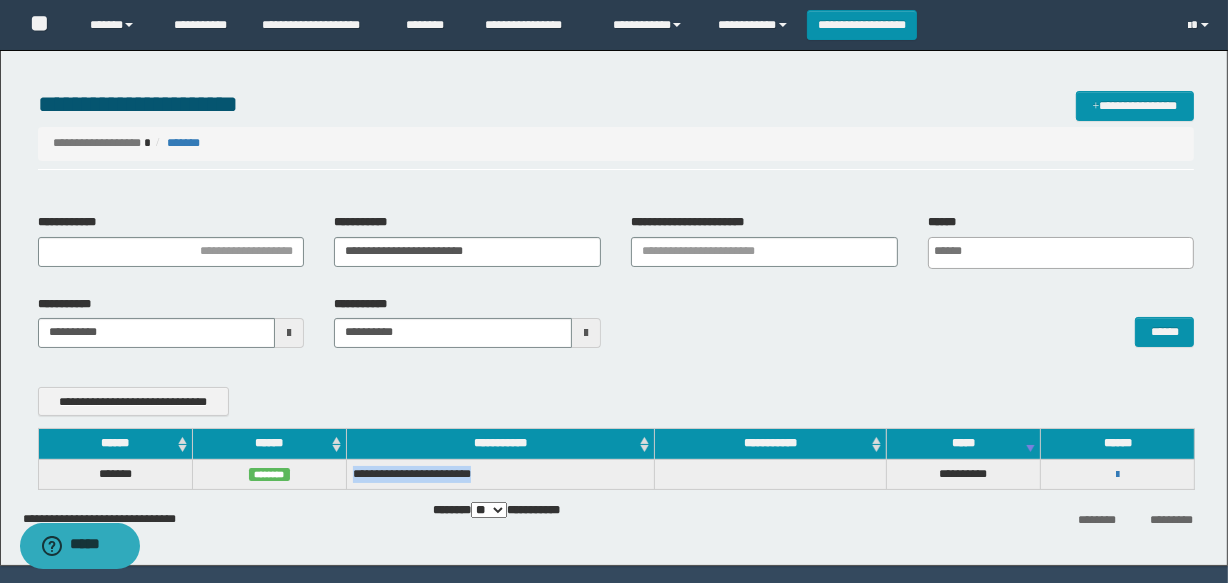 drag, startPoint x: 354, startPoint y: 473, endPoint x: 540, endPoint y: 471, distance: 186.01076 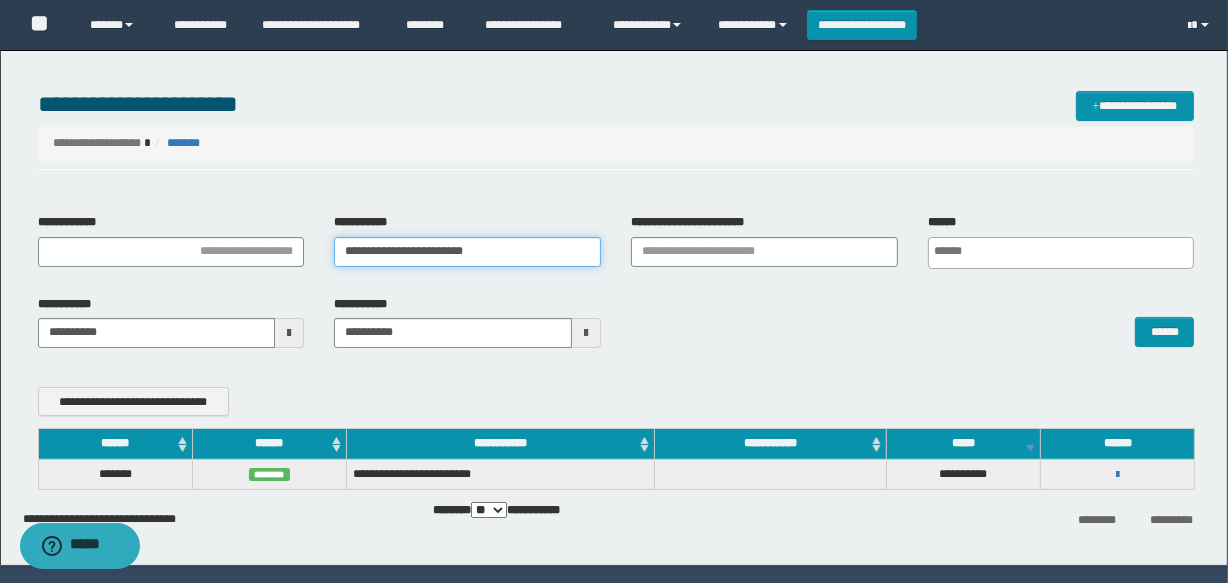 click on "**********" at bounding box center (467, 252) 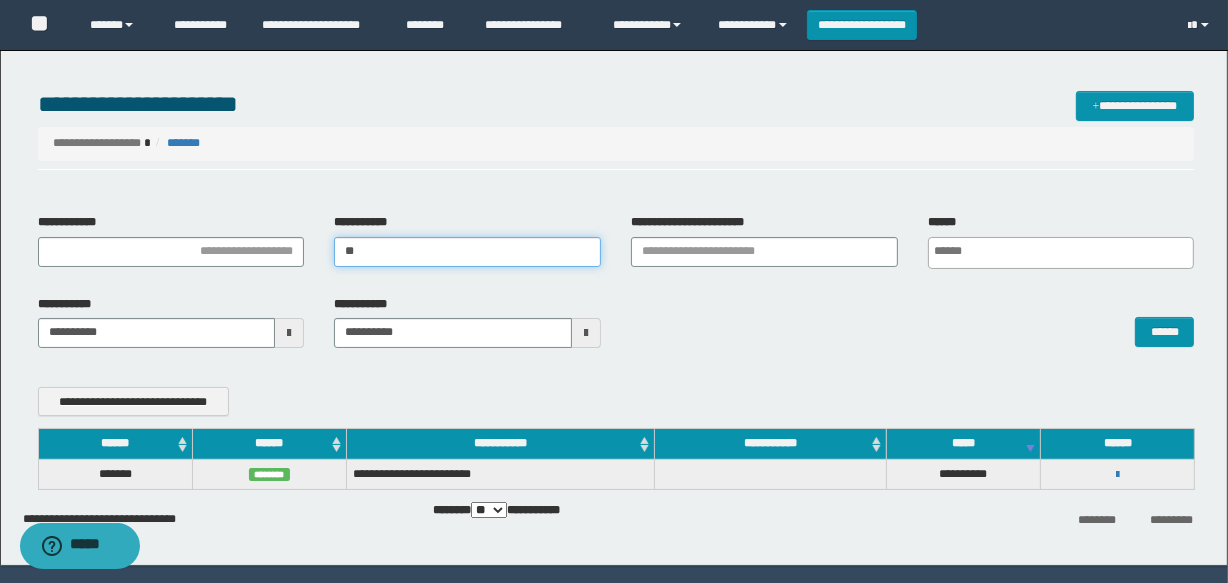 type on "*" 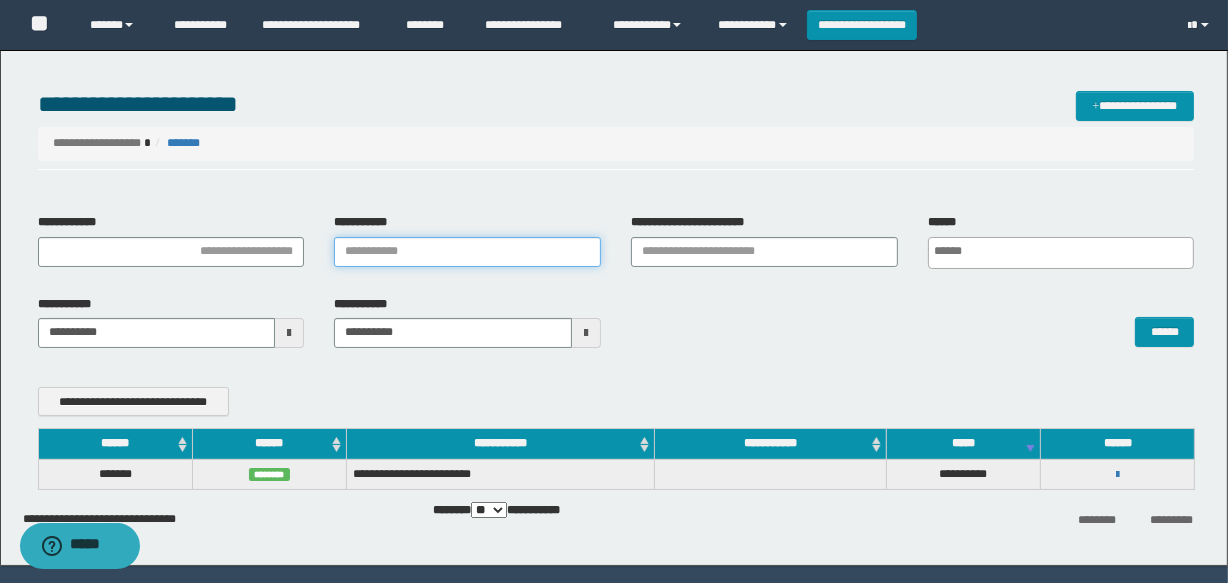 paste on "**********" 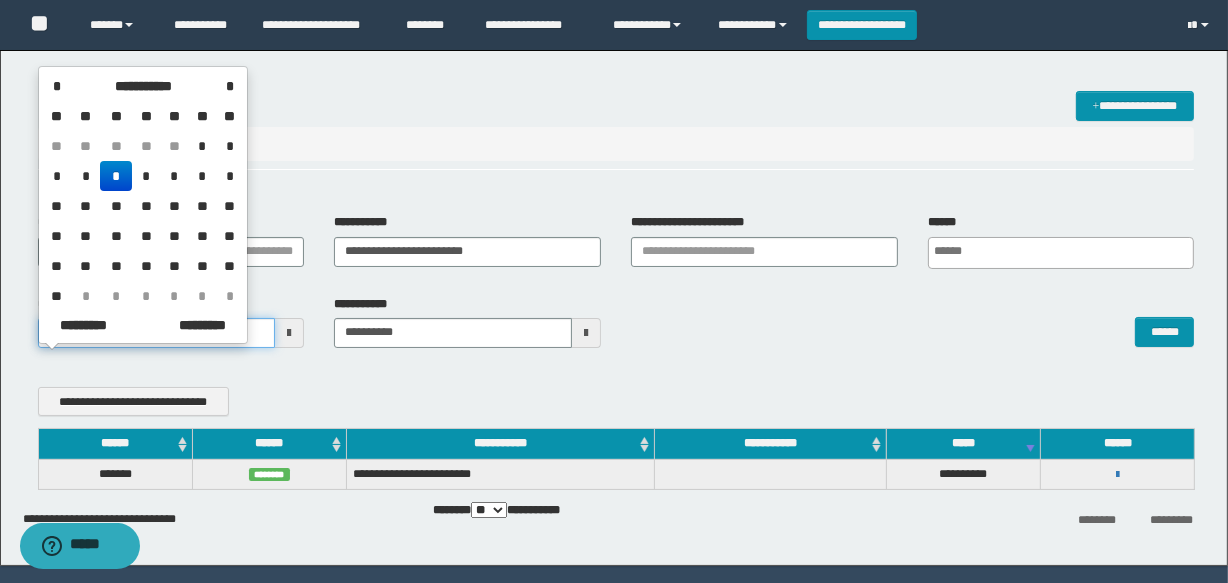 click on "**********" at bounding box center (614, 291) 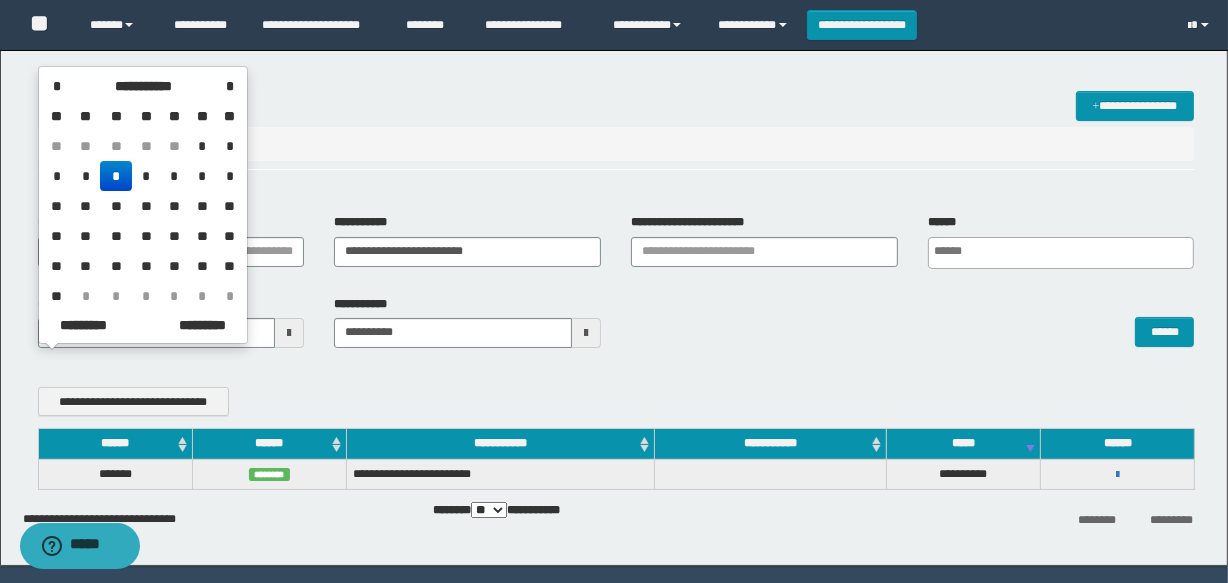 click on "*" at bounding box center (116, 176) 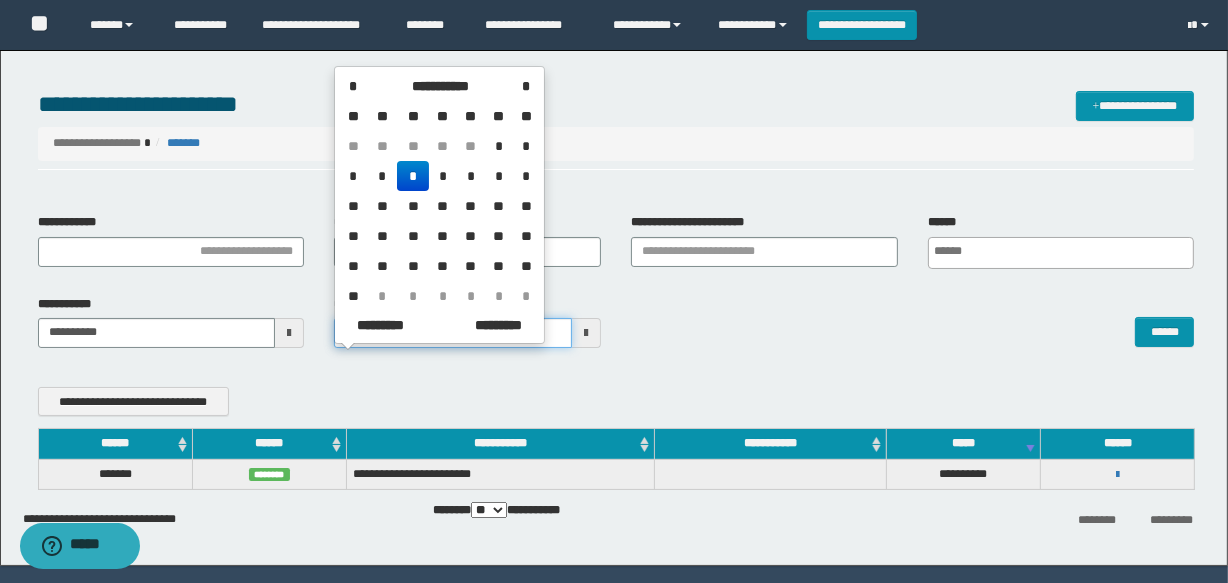 click on "**********" at bounding box center [614, 291] 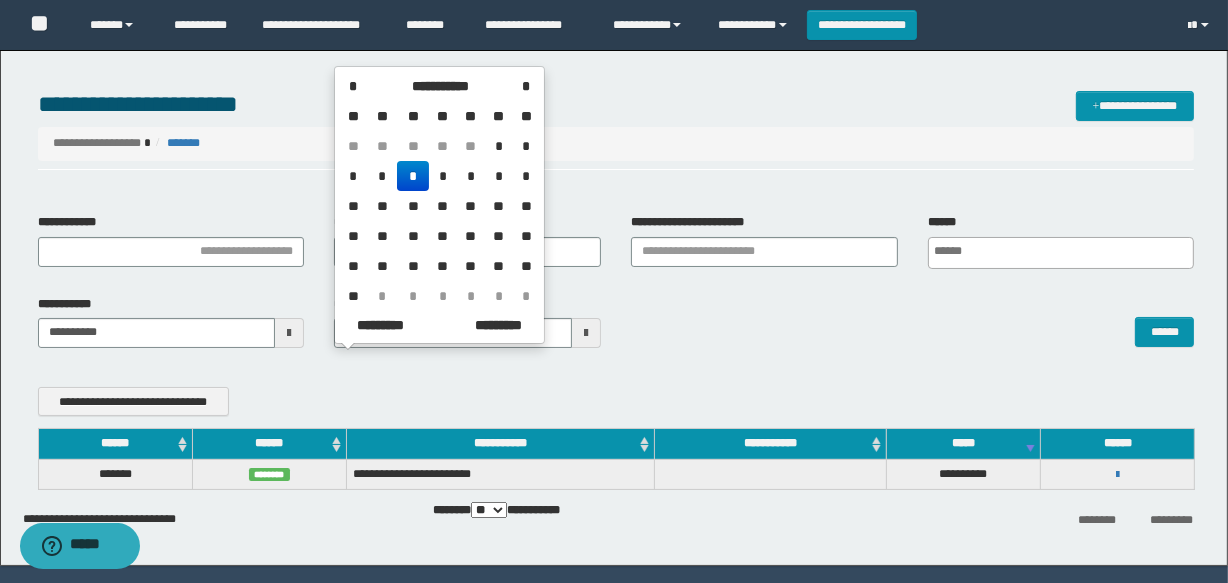 click on "*" at bounding box center (413, 176) 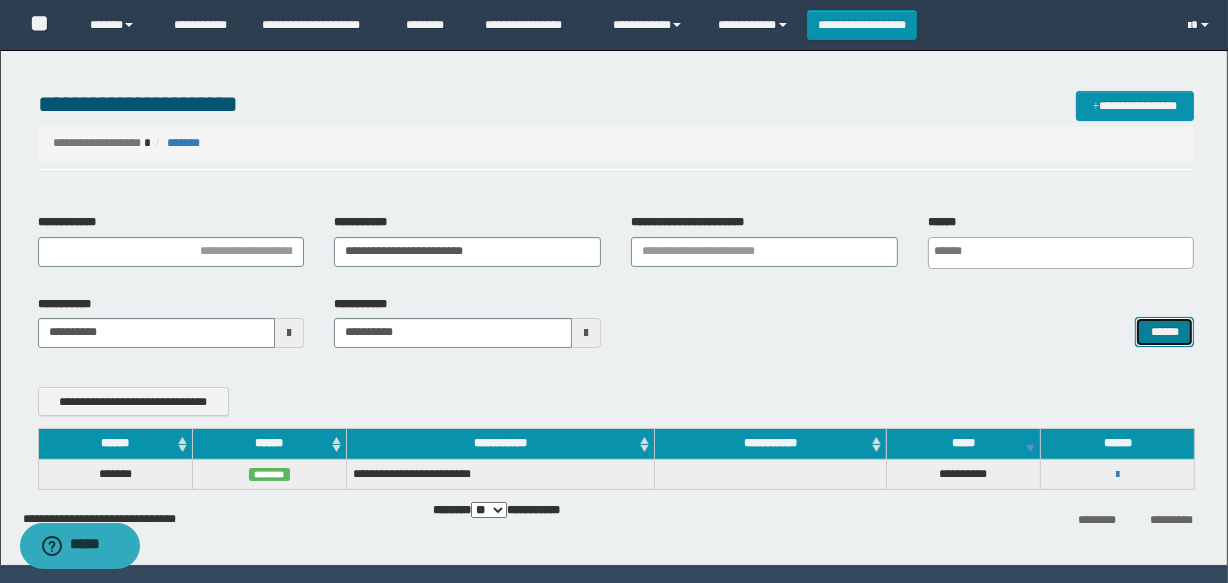 click on "******" at bounding box center (1164, 332) 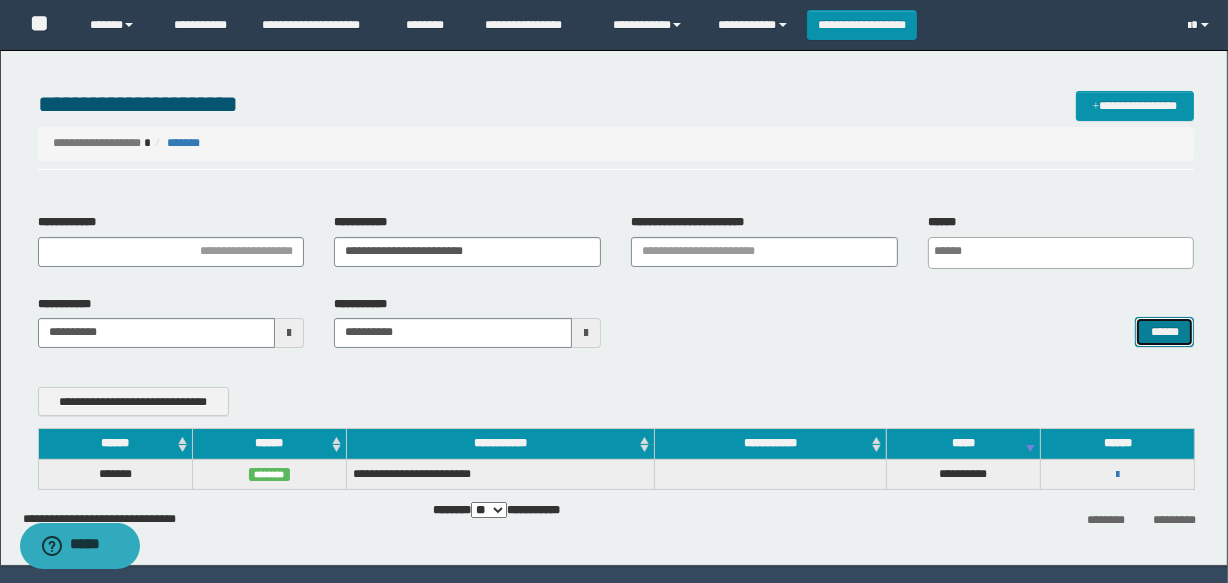 click on "******" at bounding box center [1164, 332] 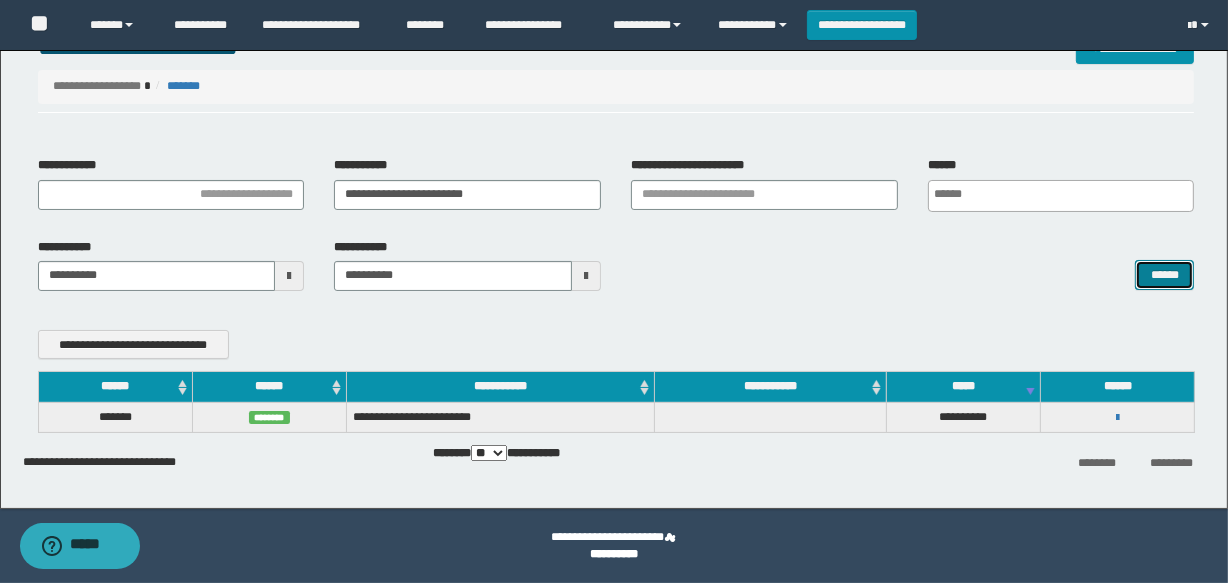 scroll, scrollTop: 0, scrollLeft: 0, axis: both 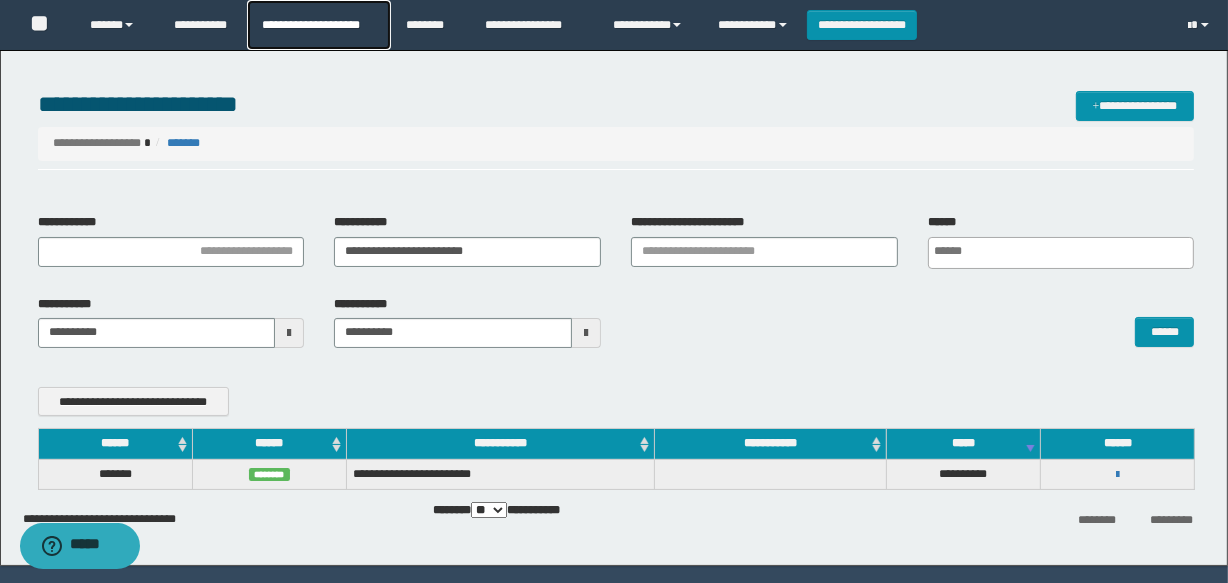 click on "**********" at bounding box center [318, 25] 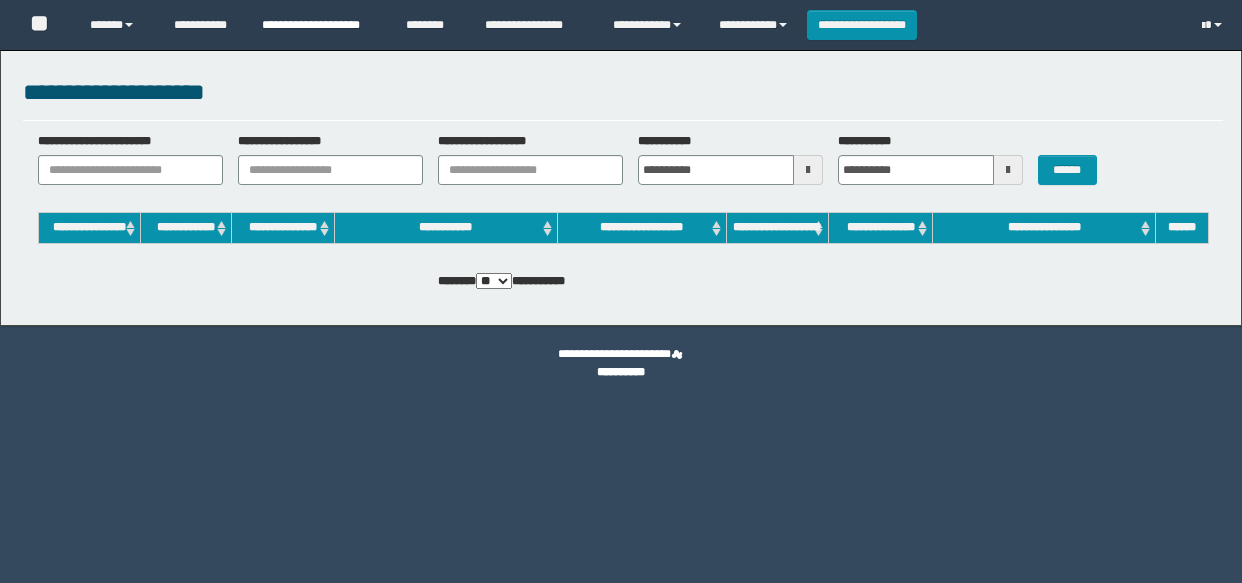 scroll, scrollTop: 0, scrollLeft: 0, axis: both 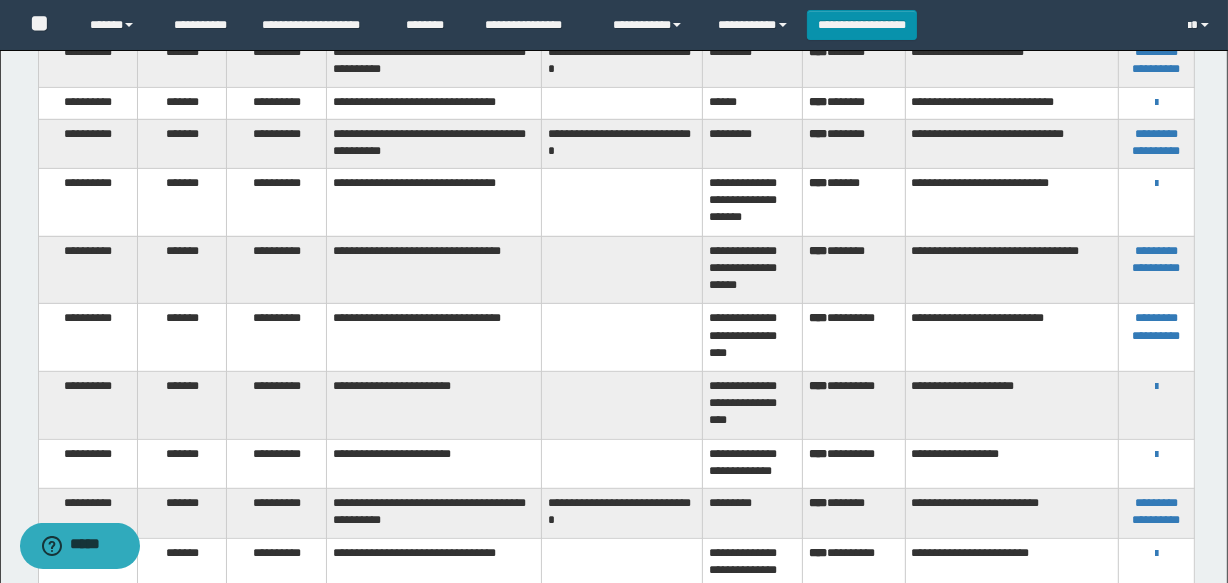 click on "**********" at bounding box center (854, 464) 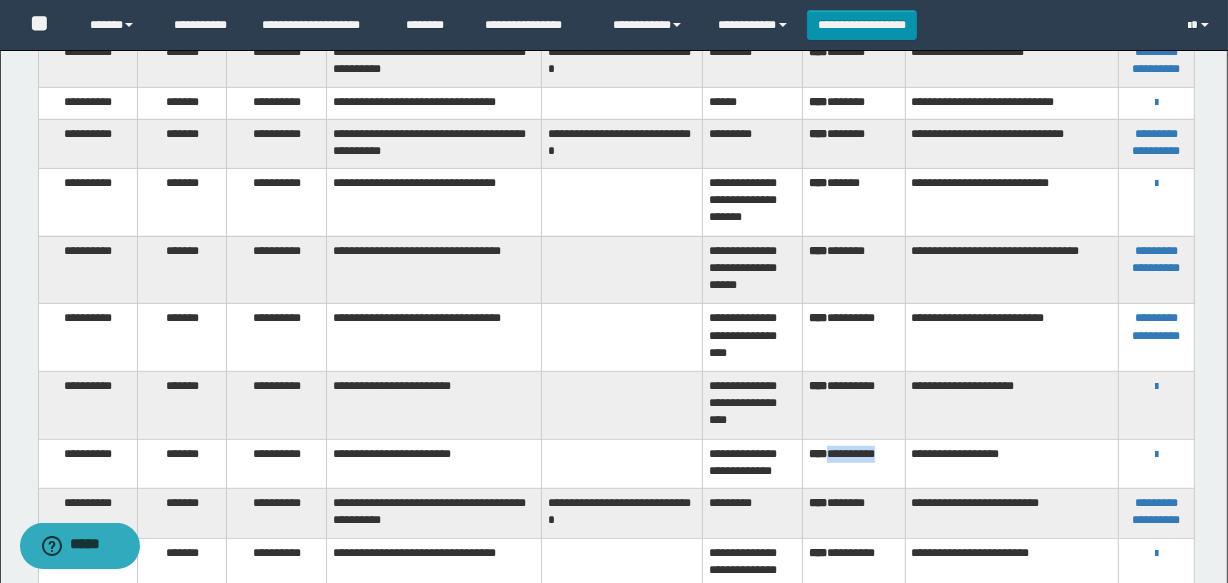 drag, startPoint x: 805, startPoint y: 457, endPoint x: 883, endPoint y: 464, distance: 78.31347 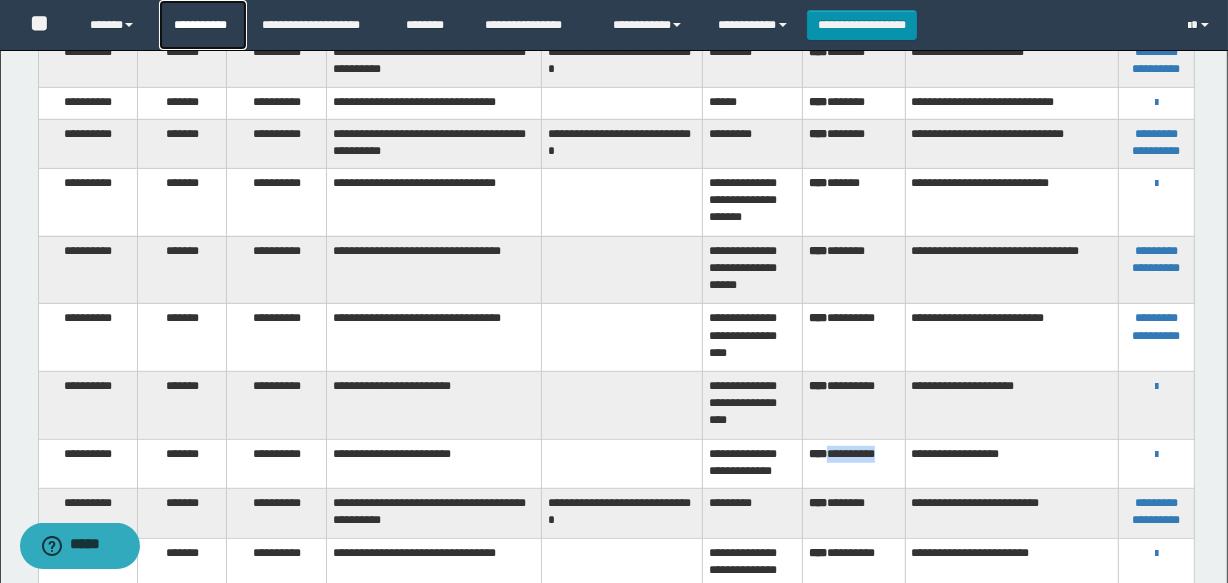 click on "**********" at bounding box center (203, 25) 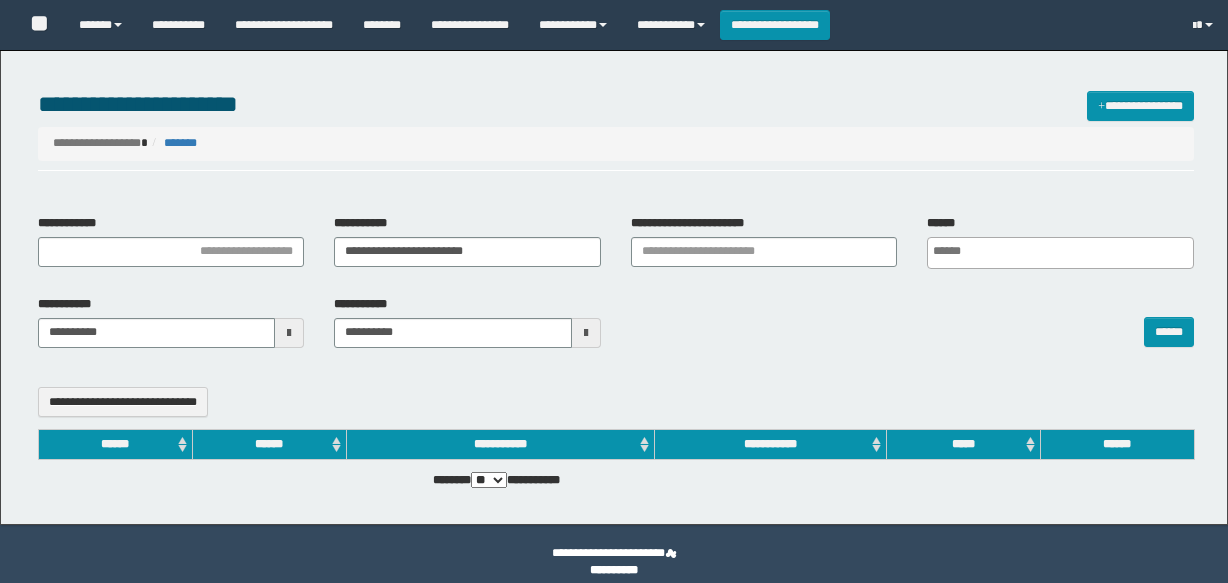 select 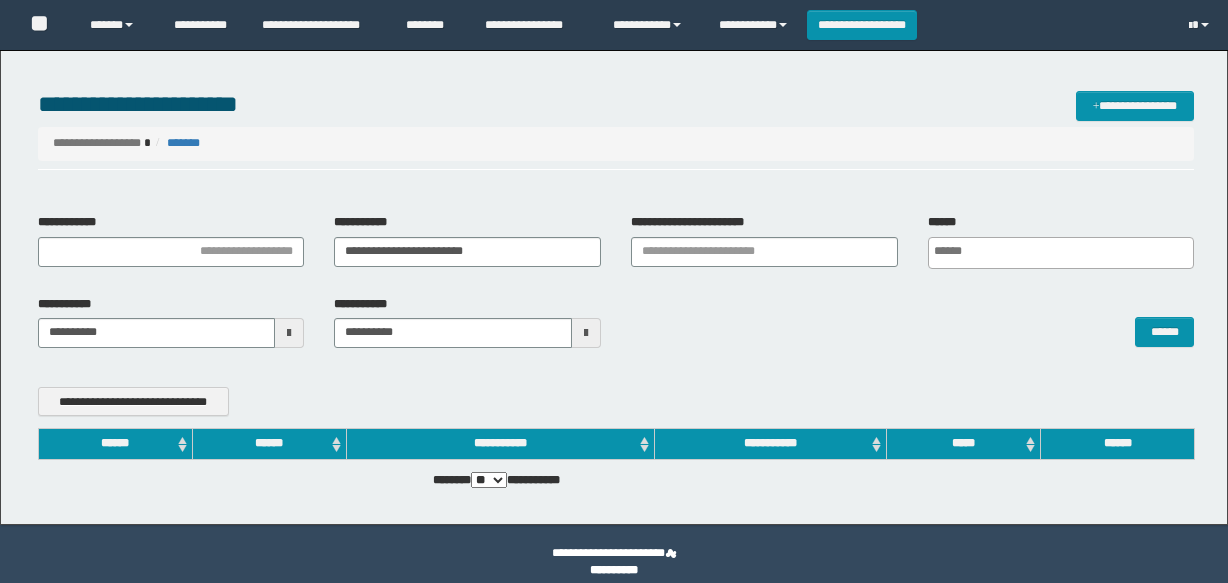 scroll, scrollTop: 0, scrollLeft: 0, axis: both 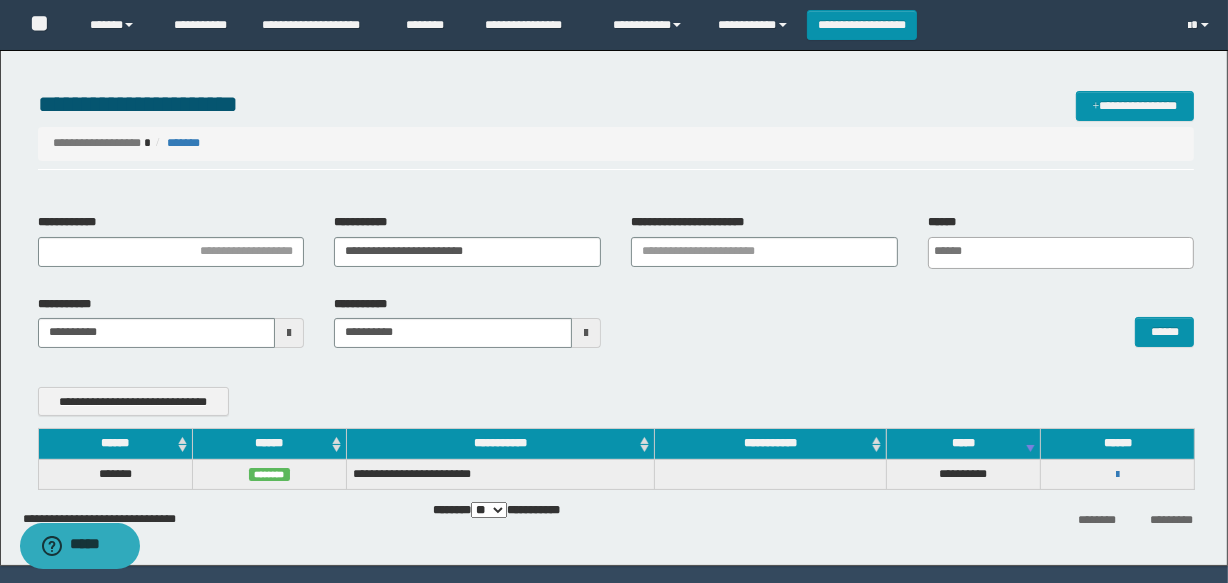 click on "**********" at bounding box center [616, 248] 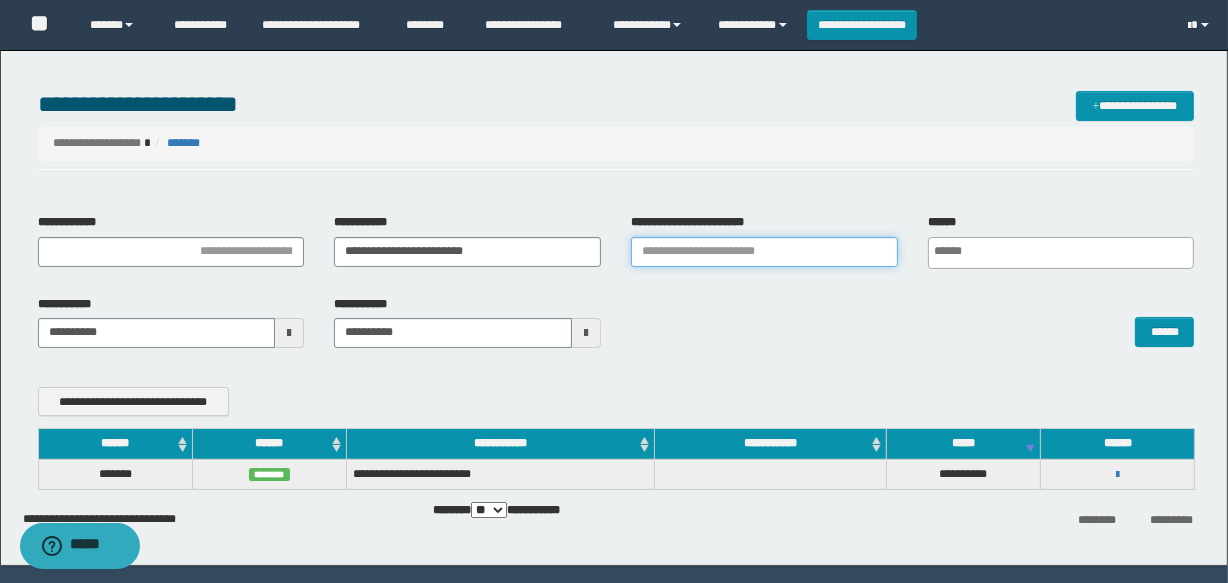 click on "**********" at bounding box center (764, 252) 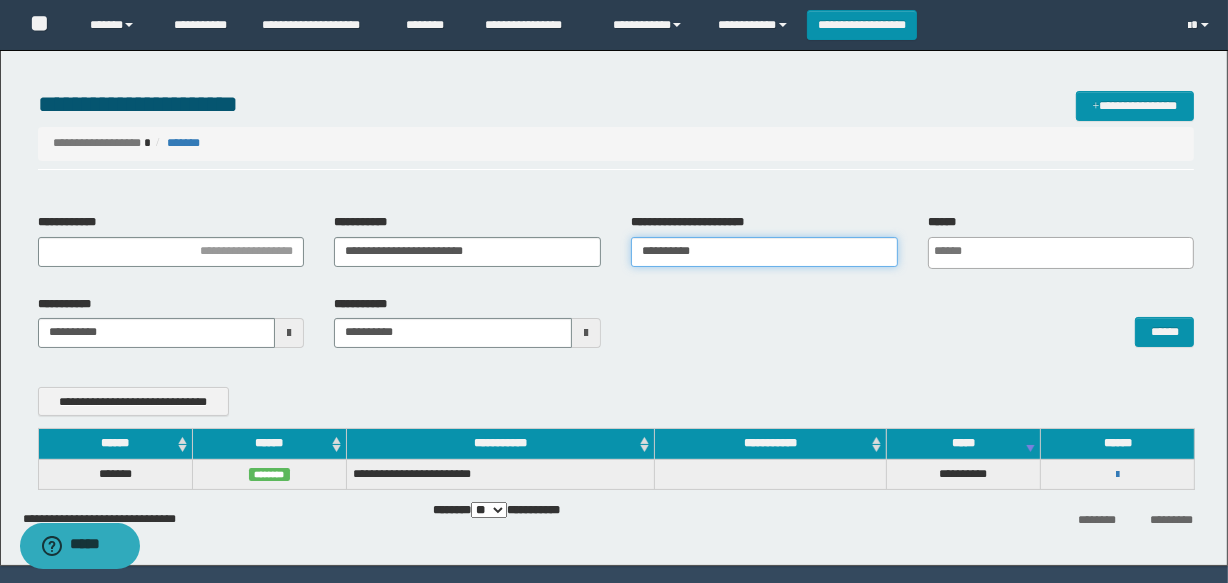 type 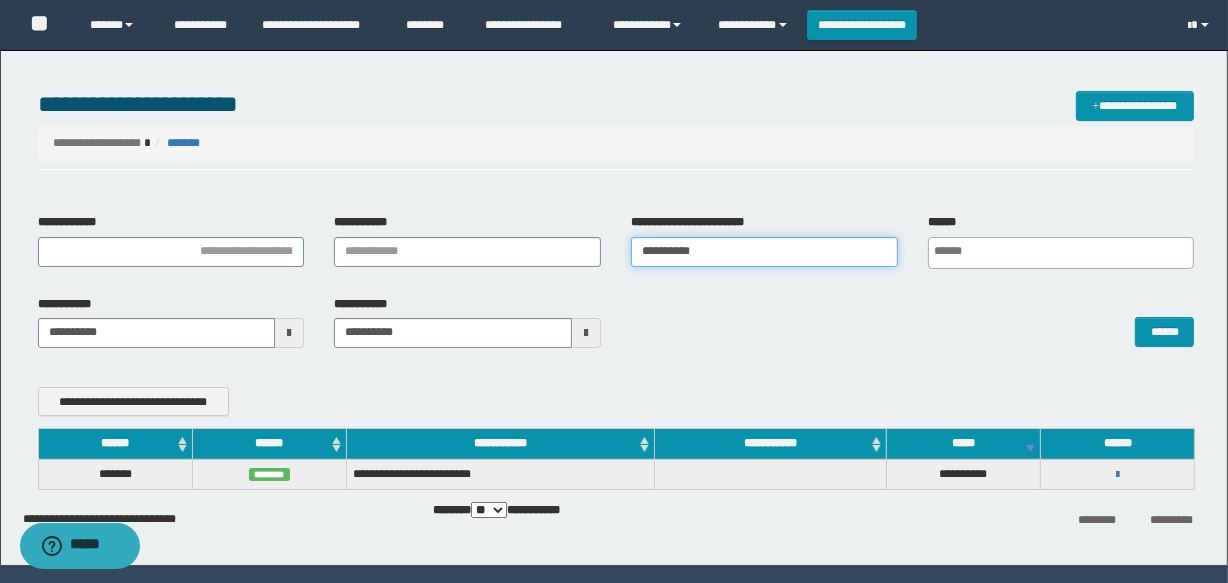 type on "**********" 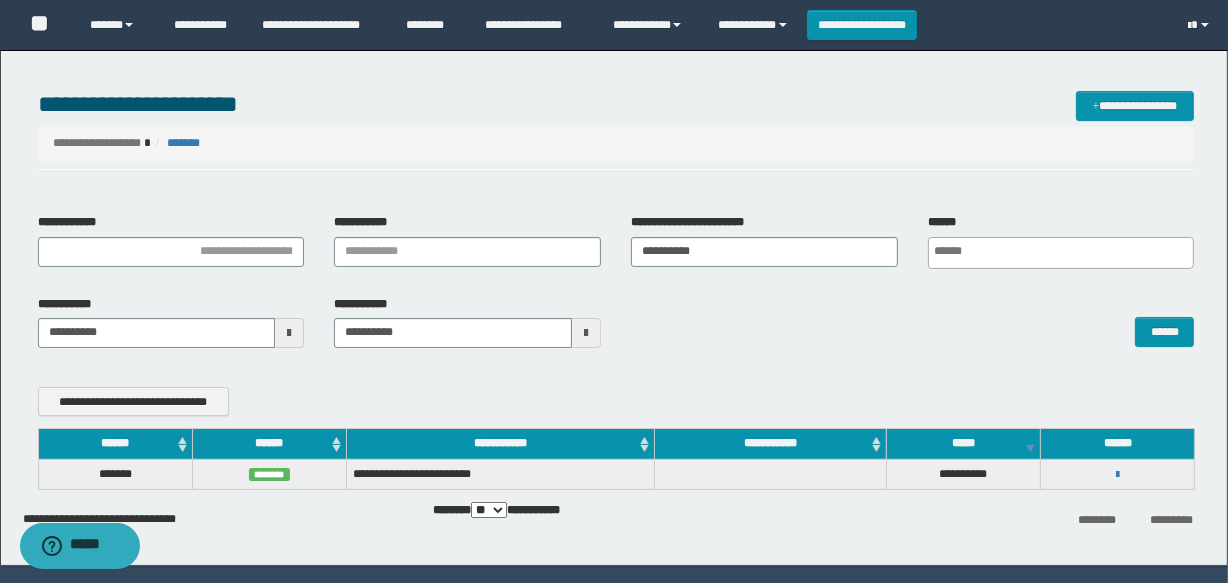 scroll, scrollTop: 0, scrollLeft: 5, axis: horizontal 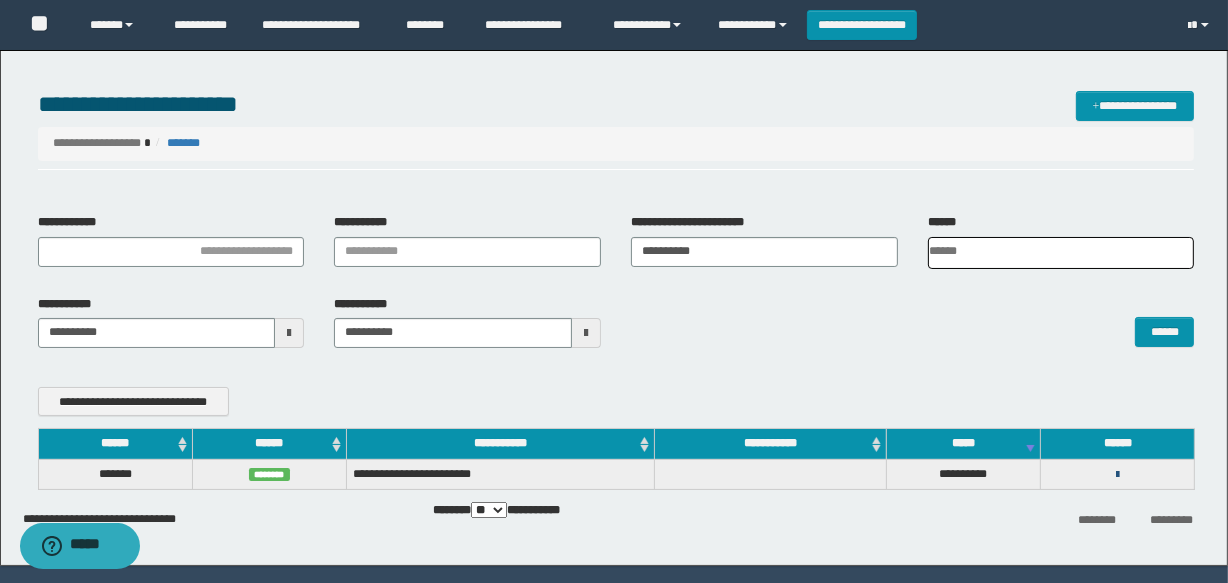 click at bounding box center [1117, 475] 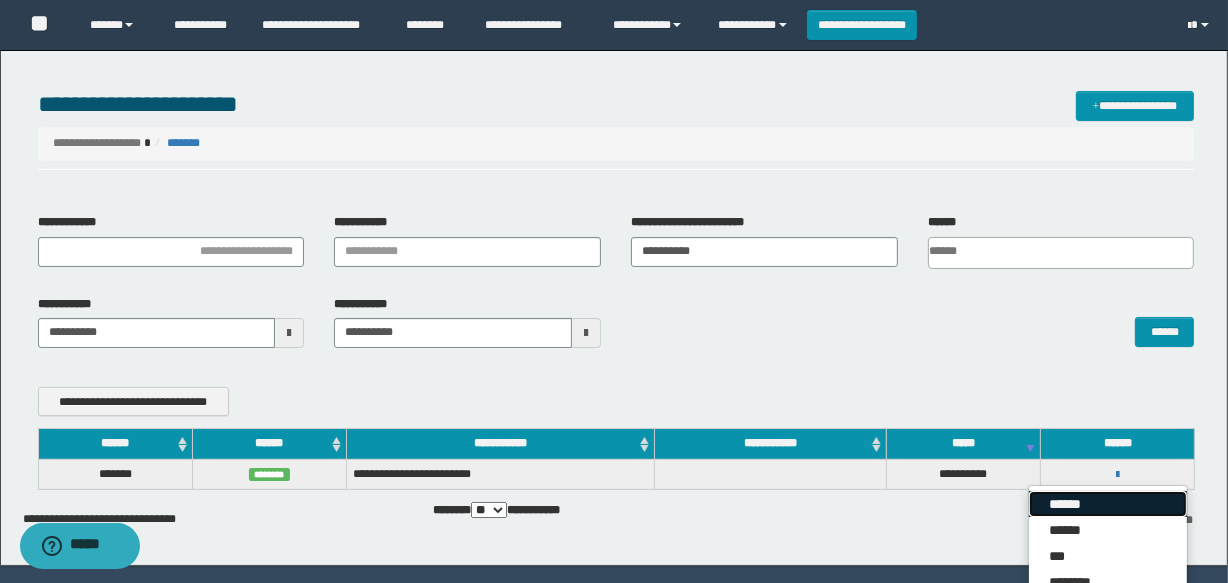 click on "******" at bounding box center [1108, 504] 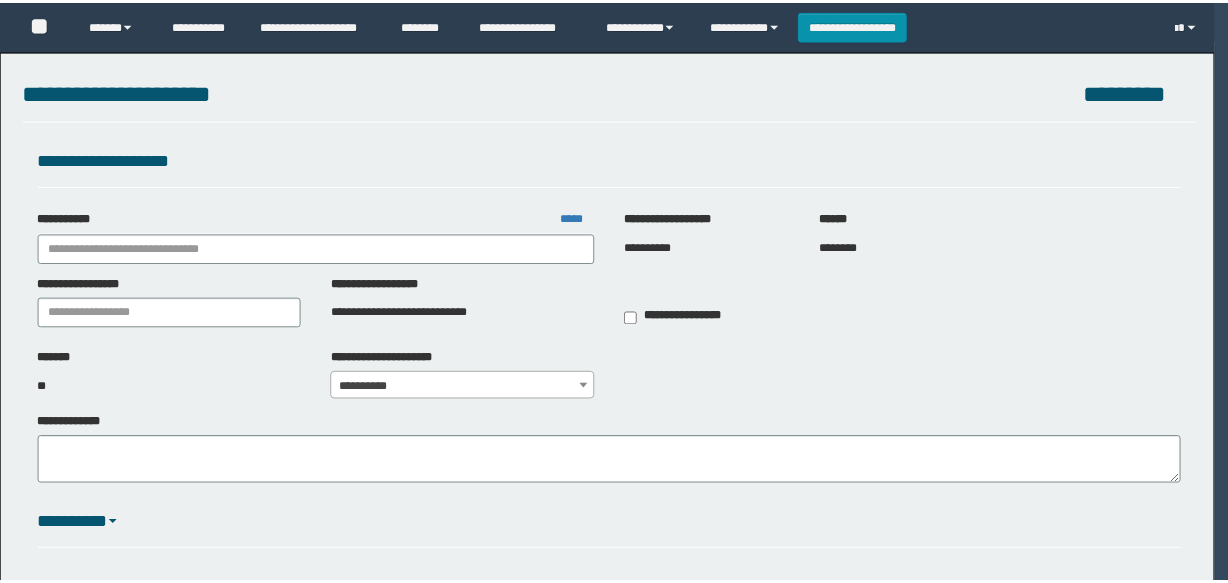 scroll, scrollTop: 0, scrollLeft: 0, axis: both 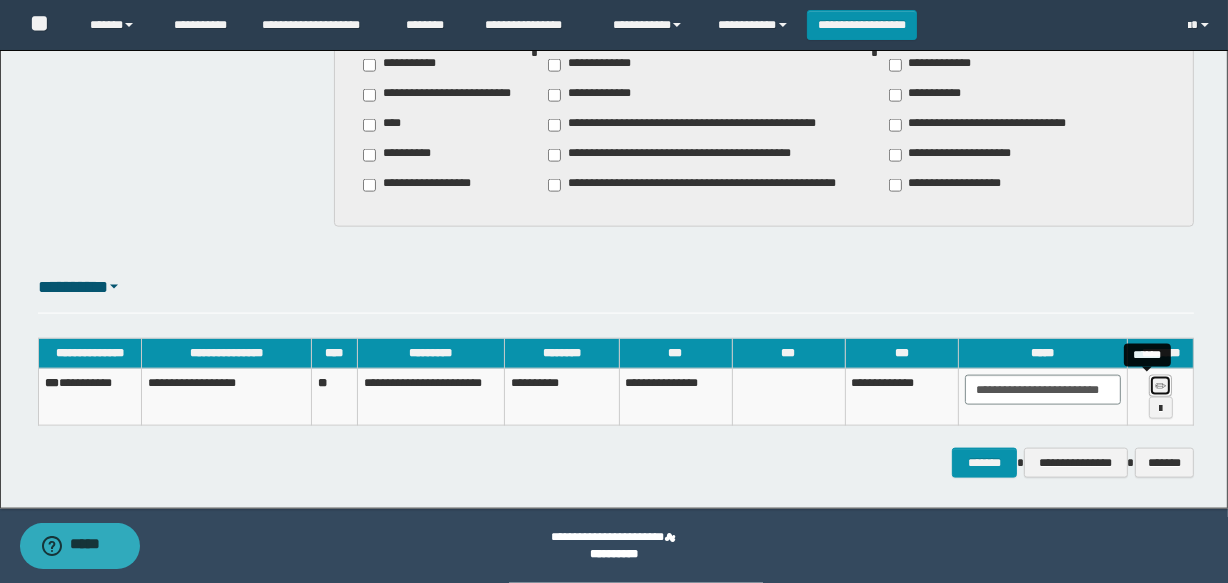 click at bounding box center [1160, 387] 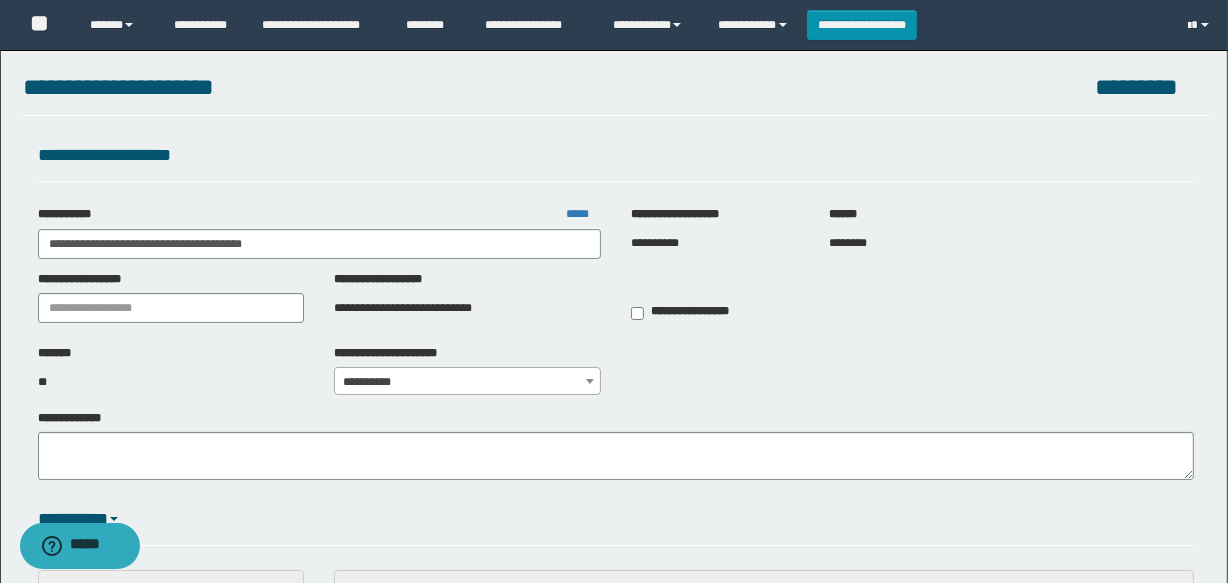 scroll, scrollTop: 0, scrollLeft: 0, axis: both 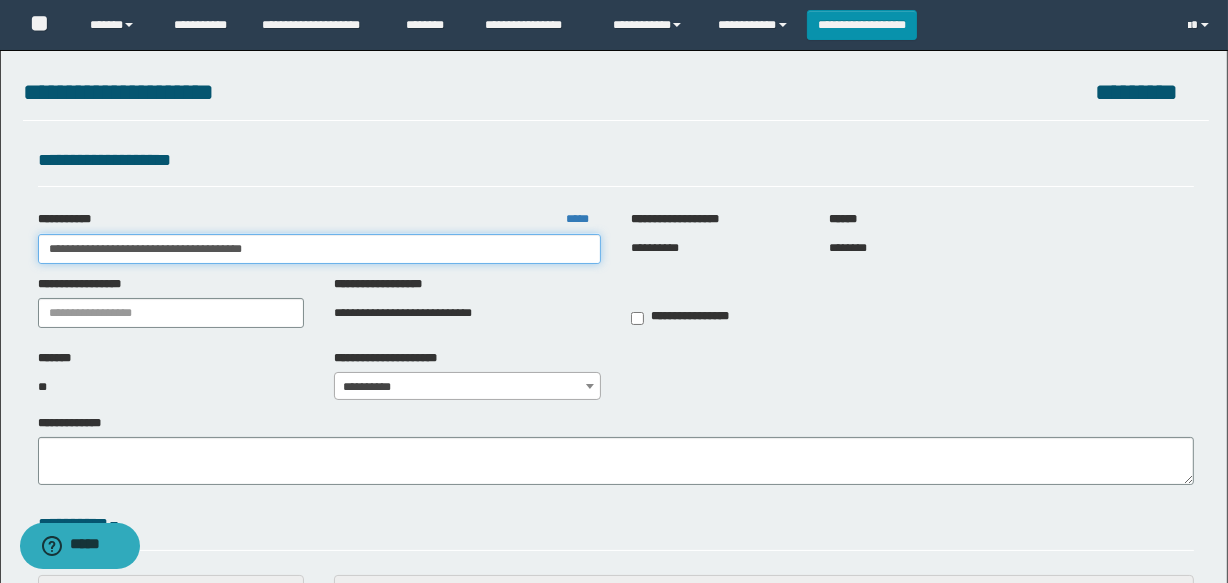 click on "**********" at bounding box center [319, 249] 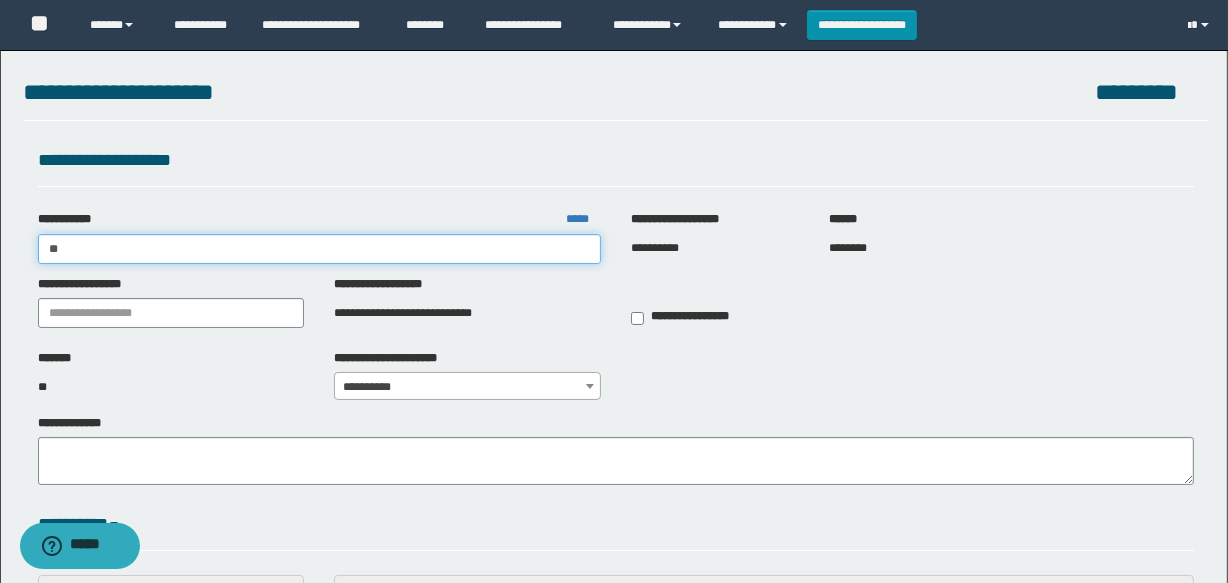 type on "*" 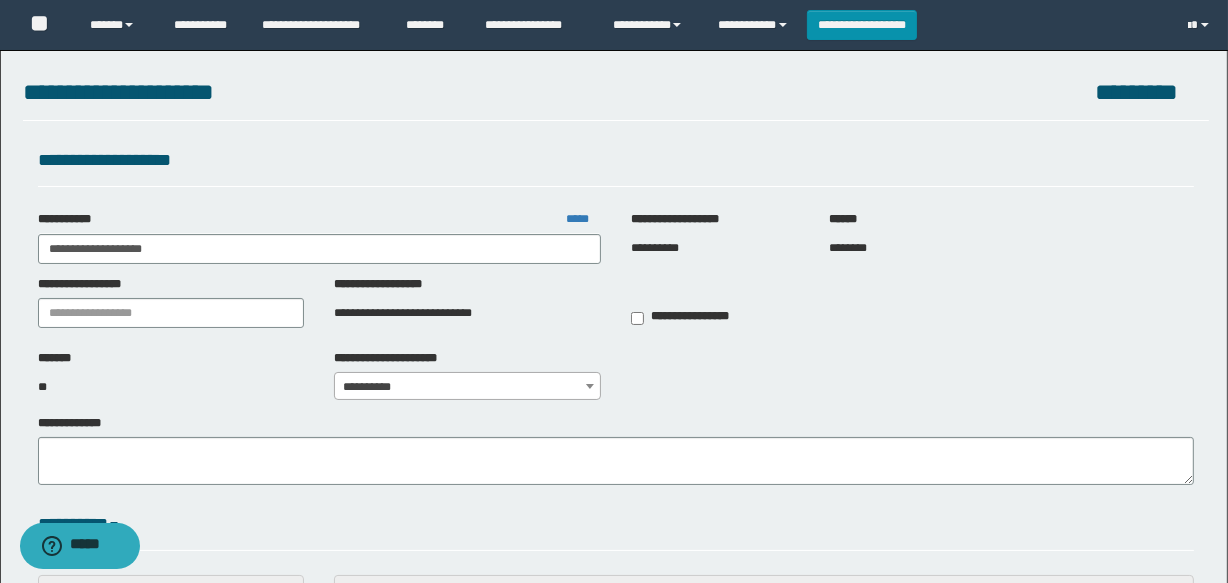 click on "**********" at bounding box center (467, 387) 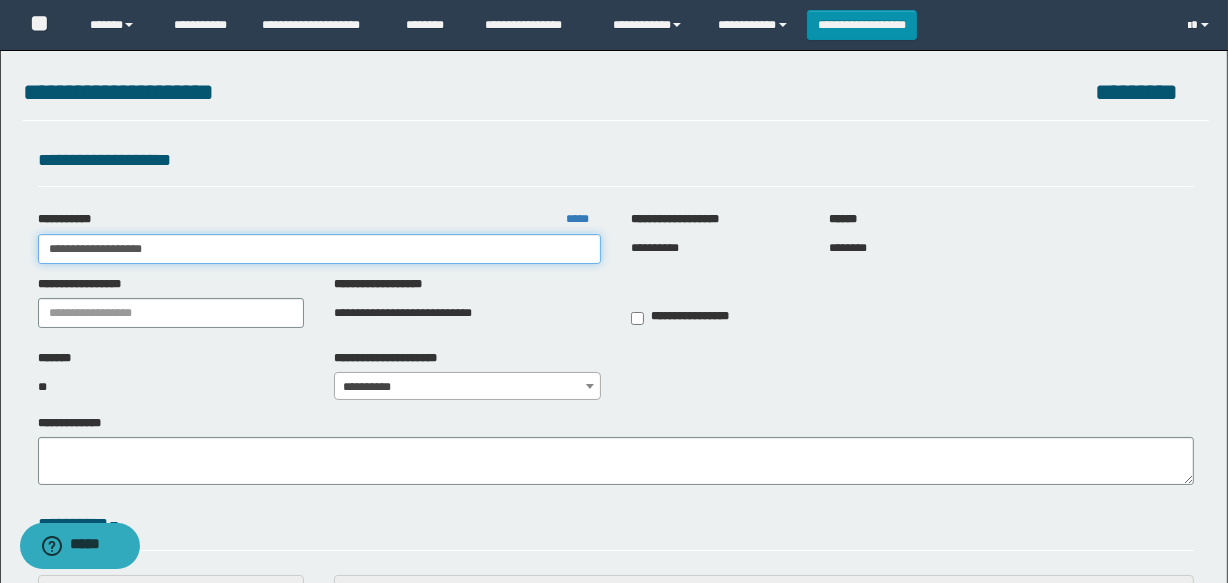 click on "**********" at bounding box center [319, 249] 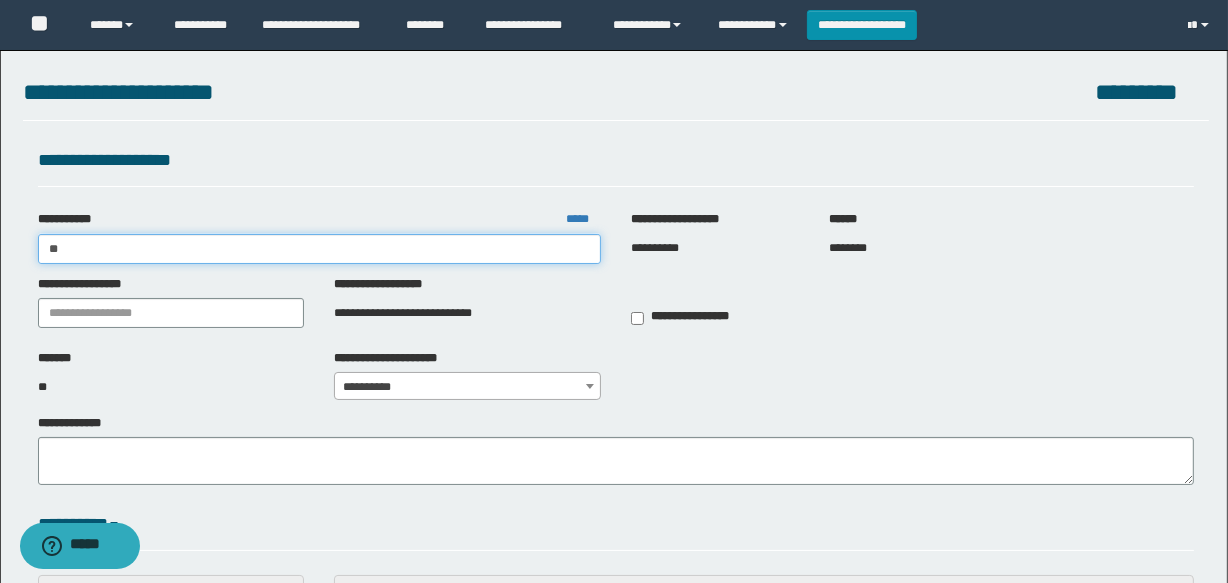 type on "*" 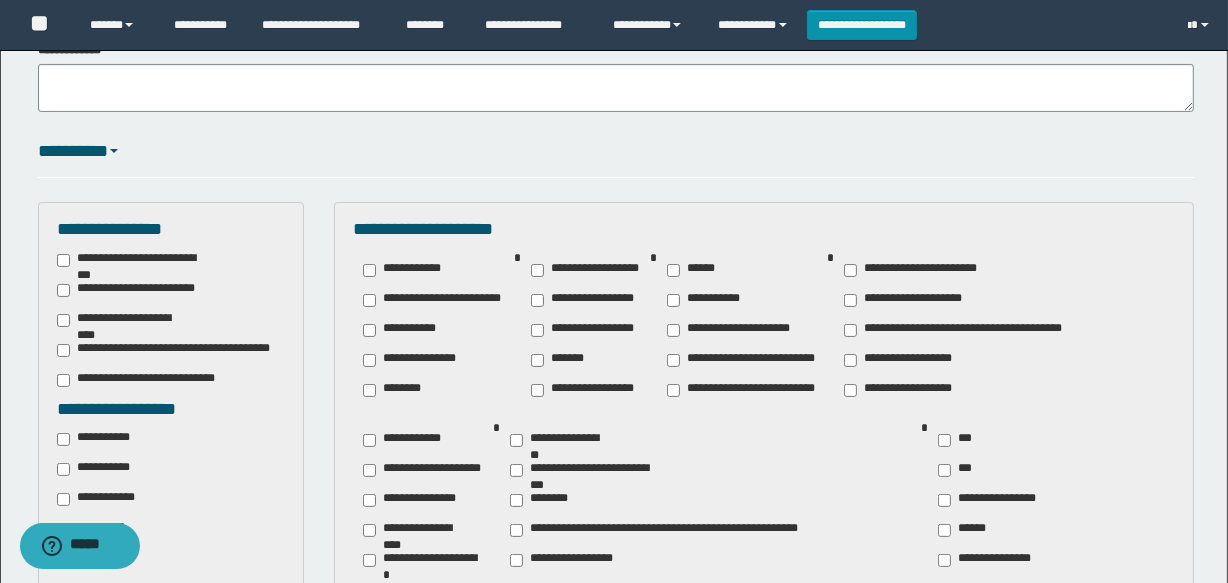 scroll, scrollTop: 0, scrollLeft: 0, axis: both 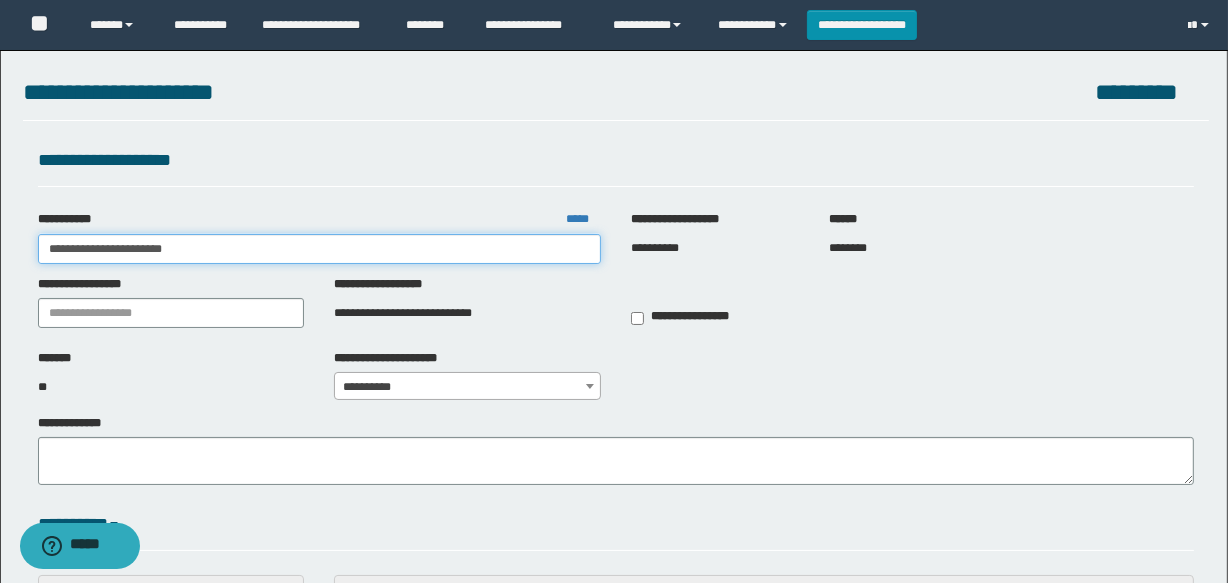 click on "**********" at bounding box center (319, 249) 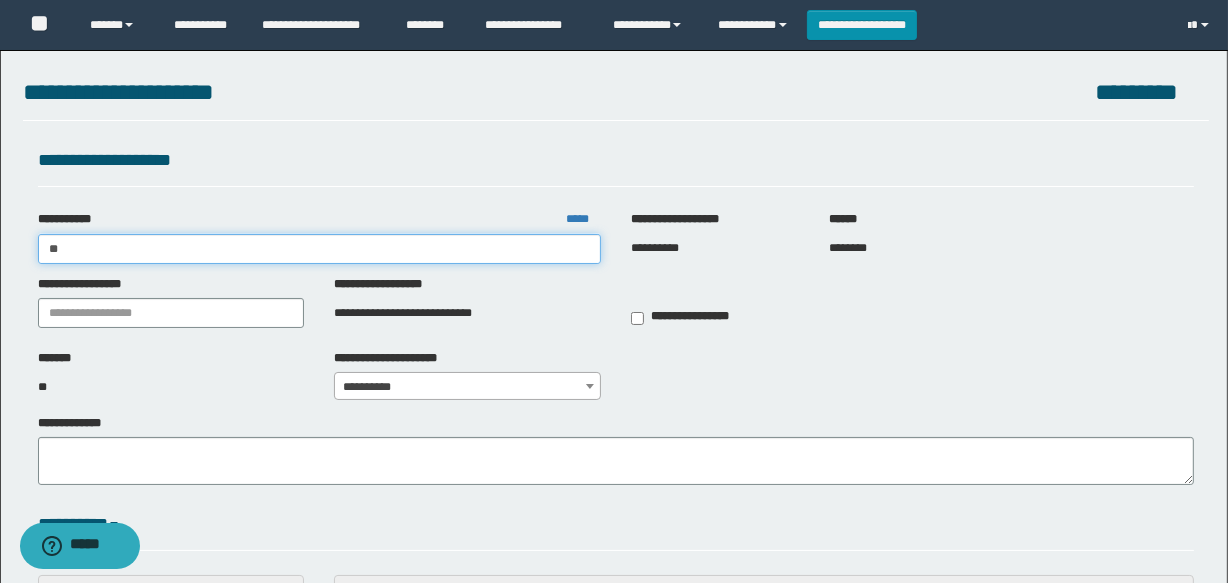 type on "*" 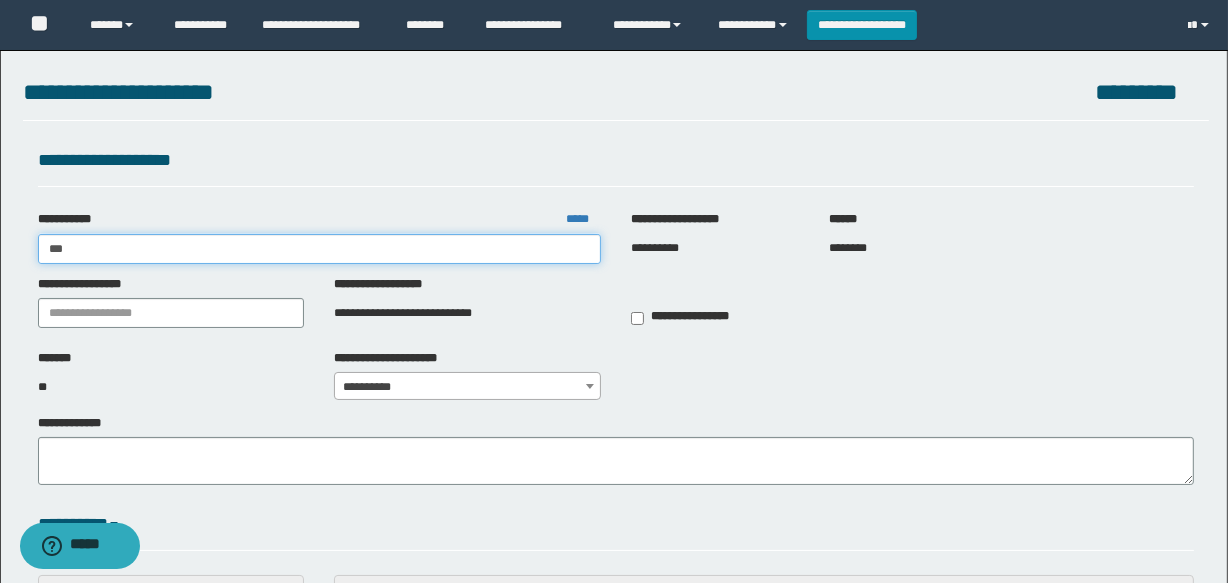 type on "***" 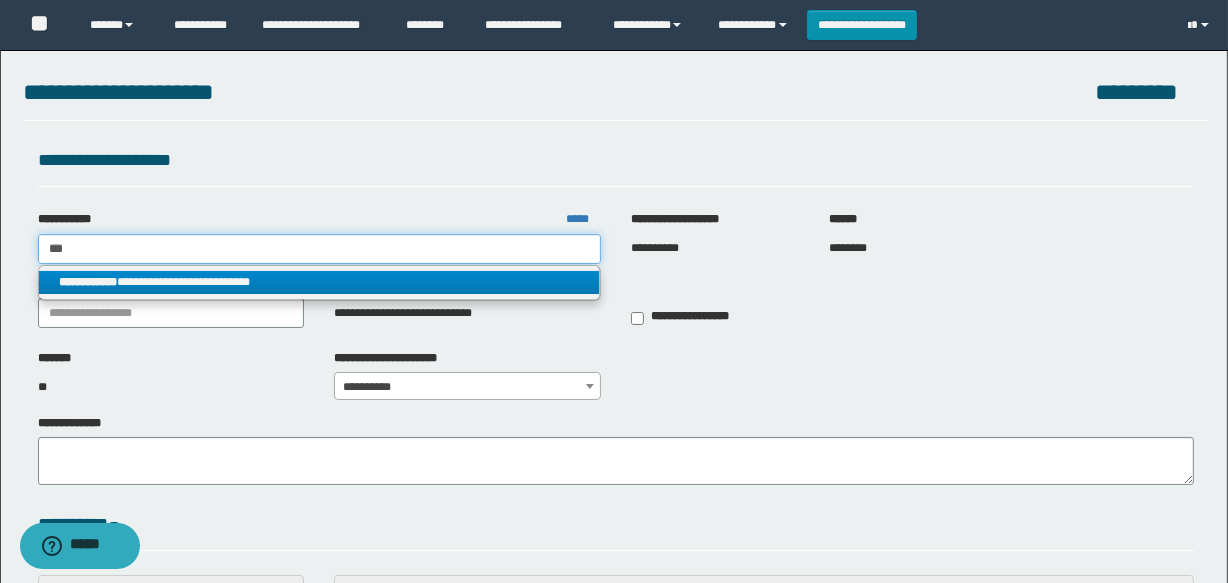 type 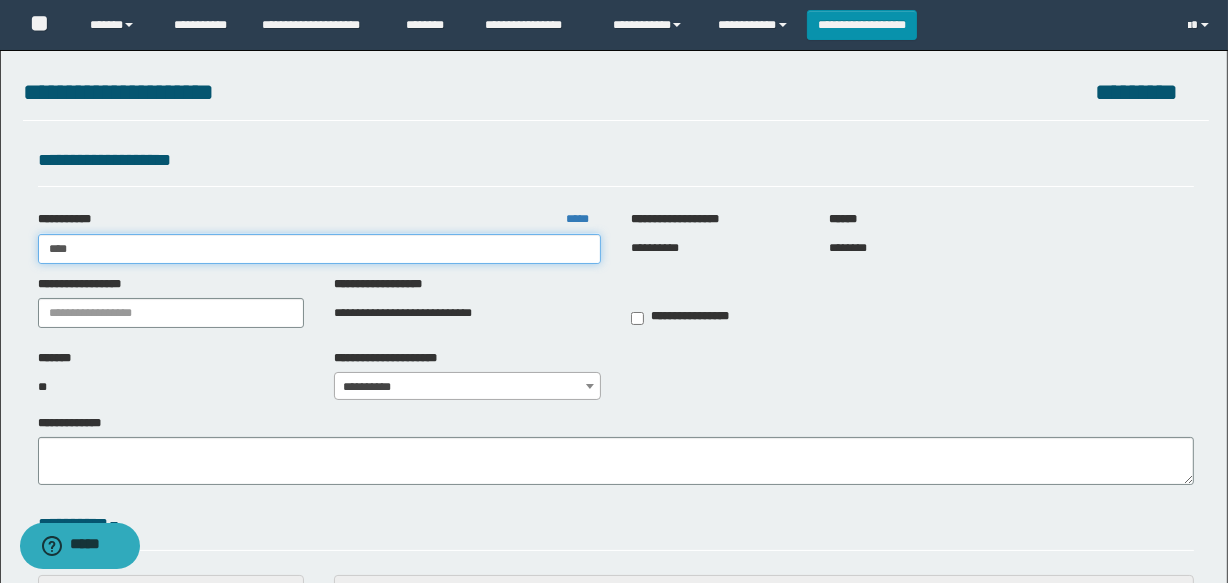 type on "*****" 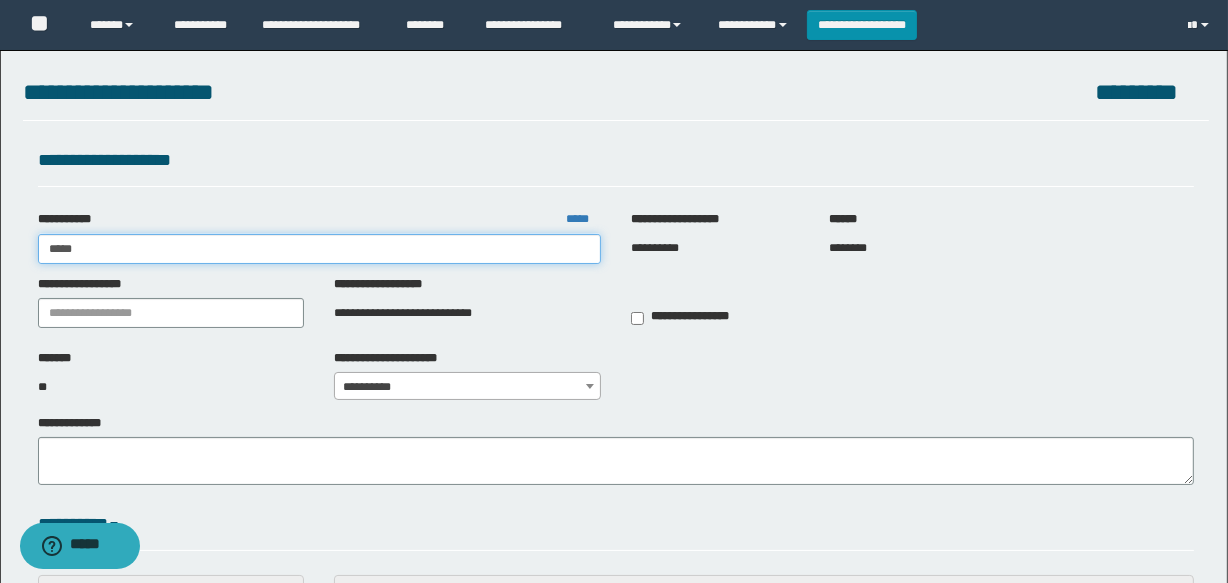 type on "*****" 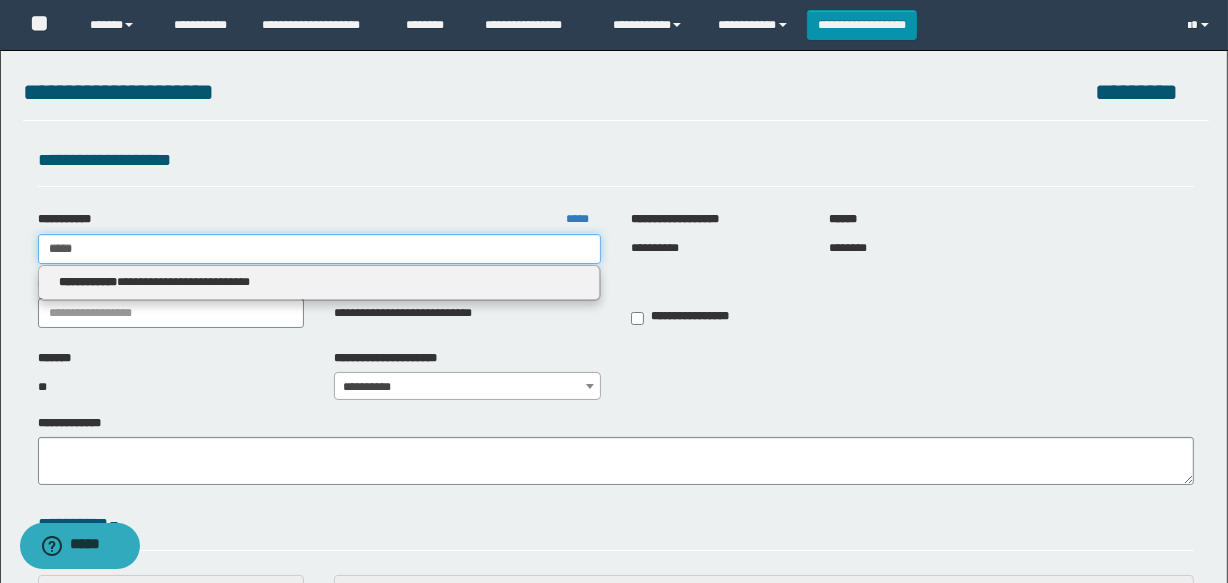 type 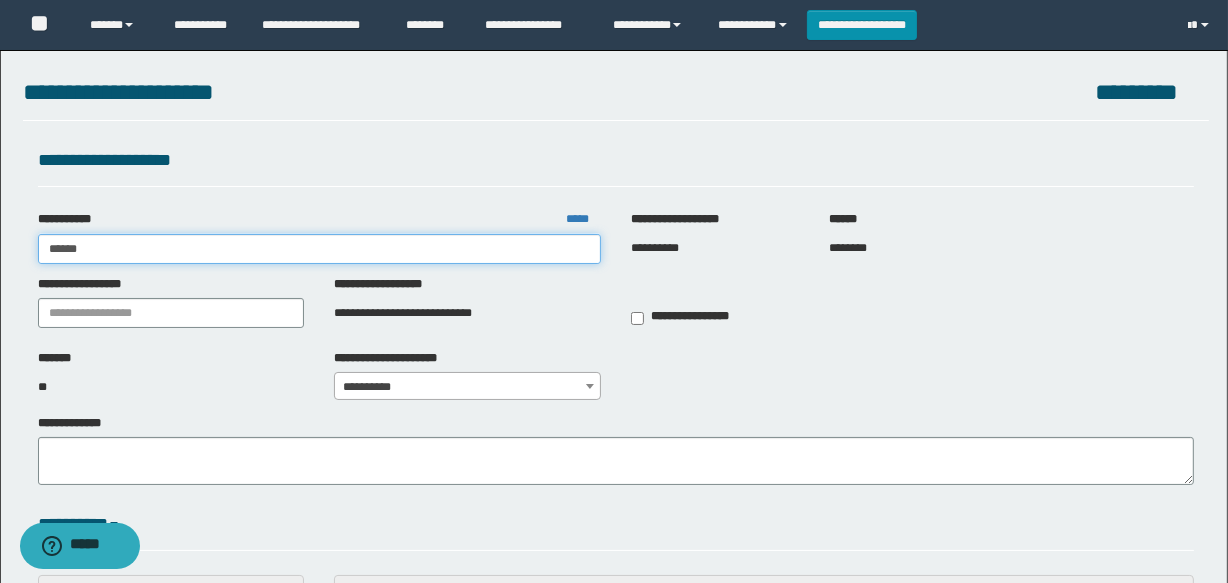 type on "*****" 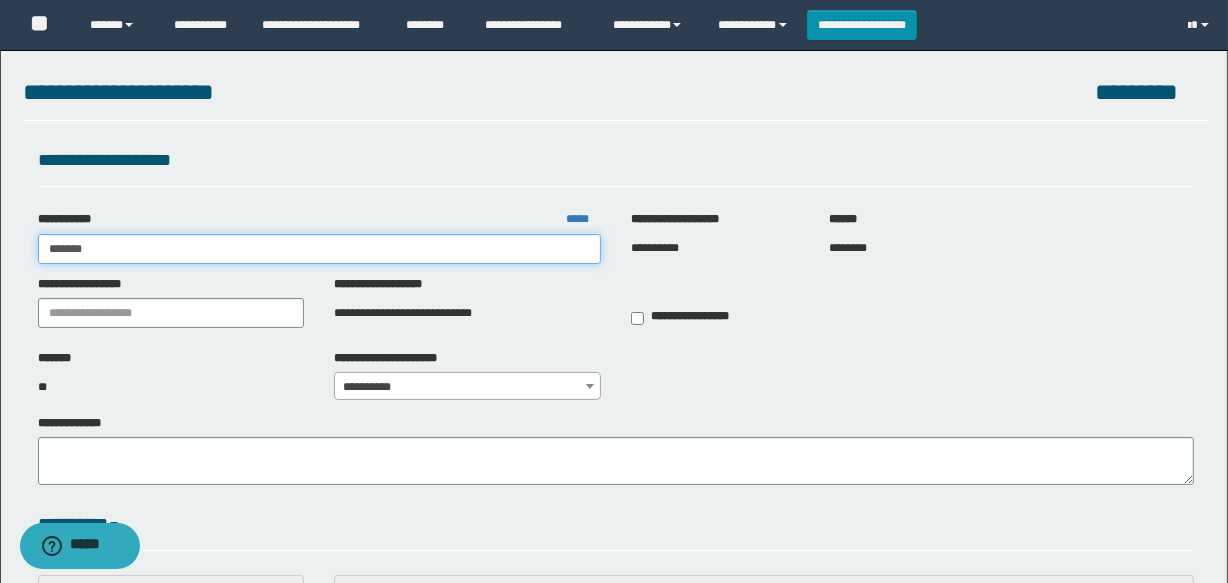 type on "*****" 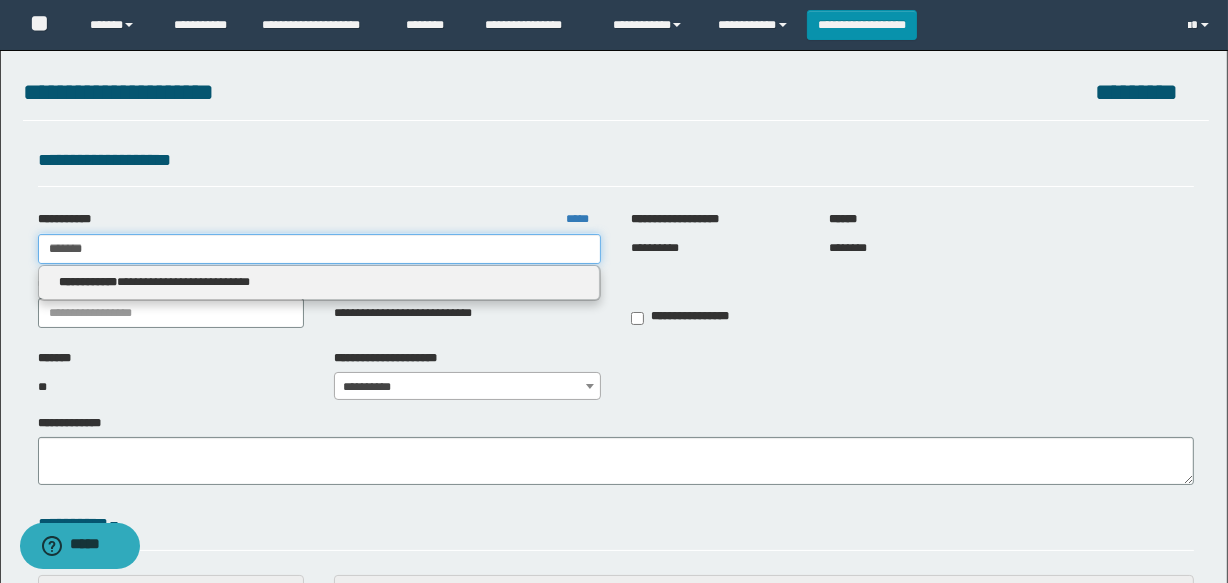 type on "*****" 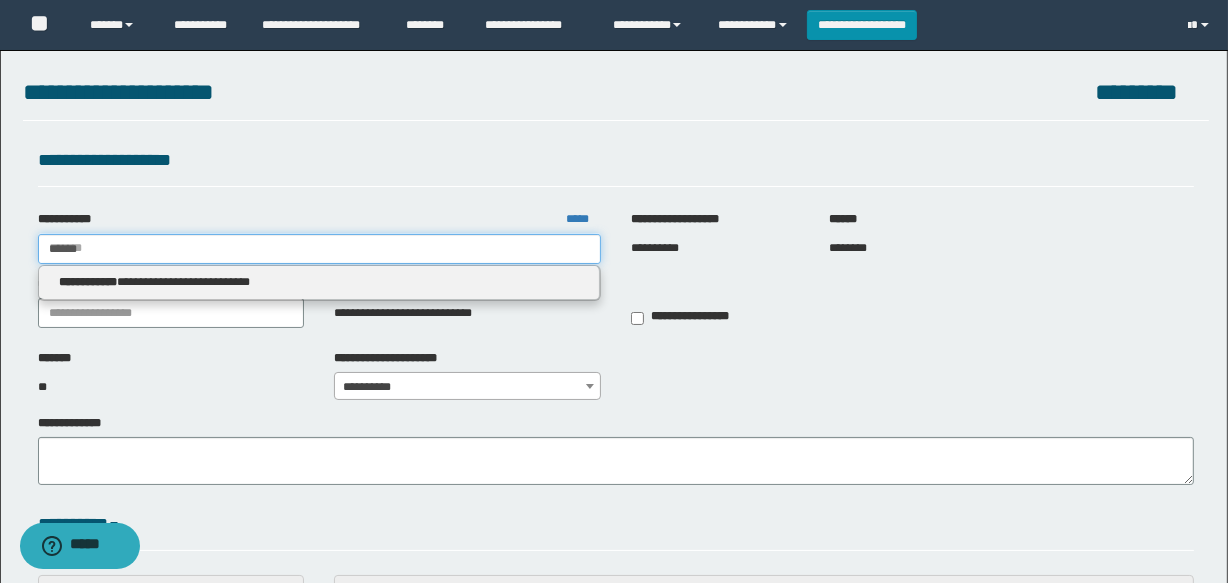 type 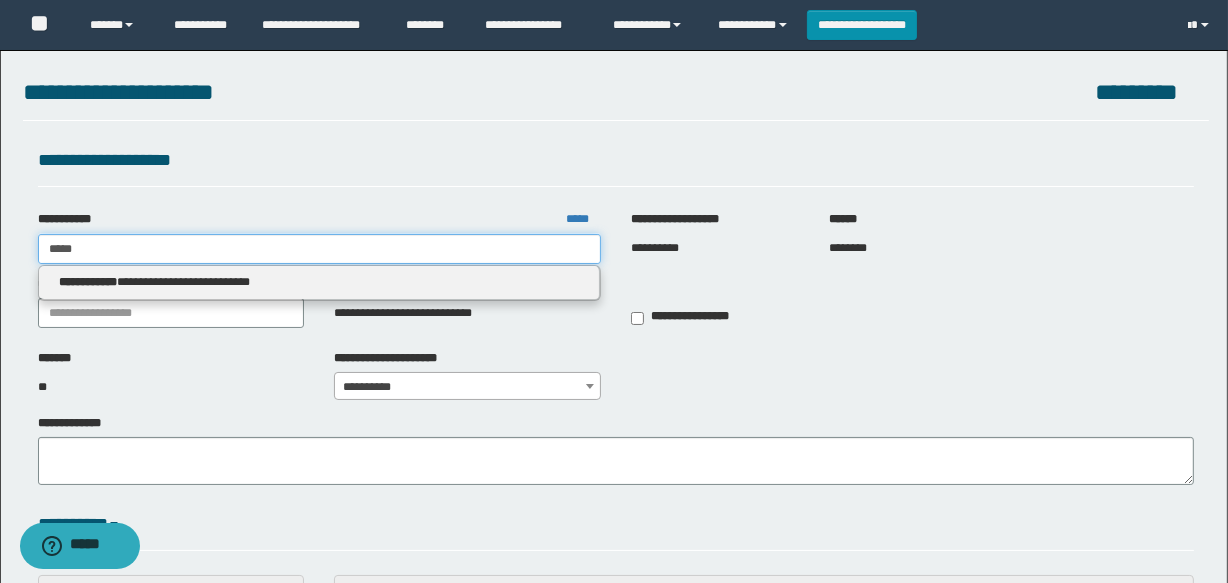 type on "*****" 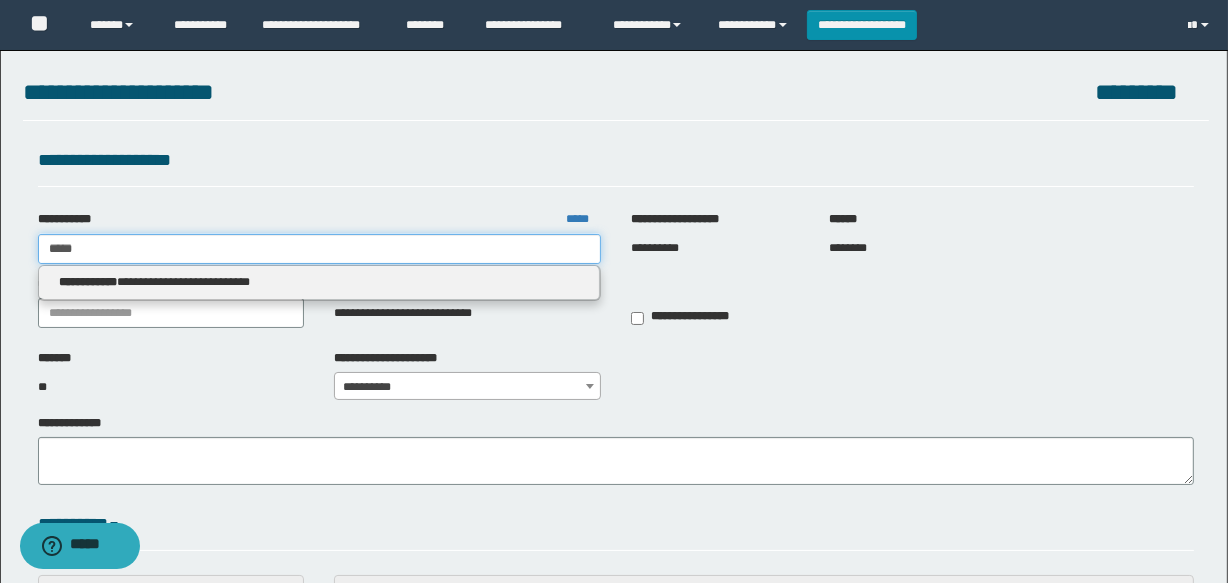 type 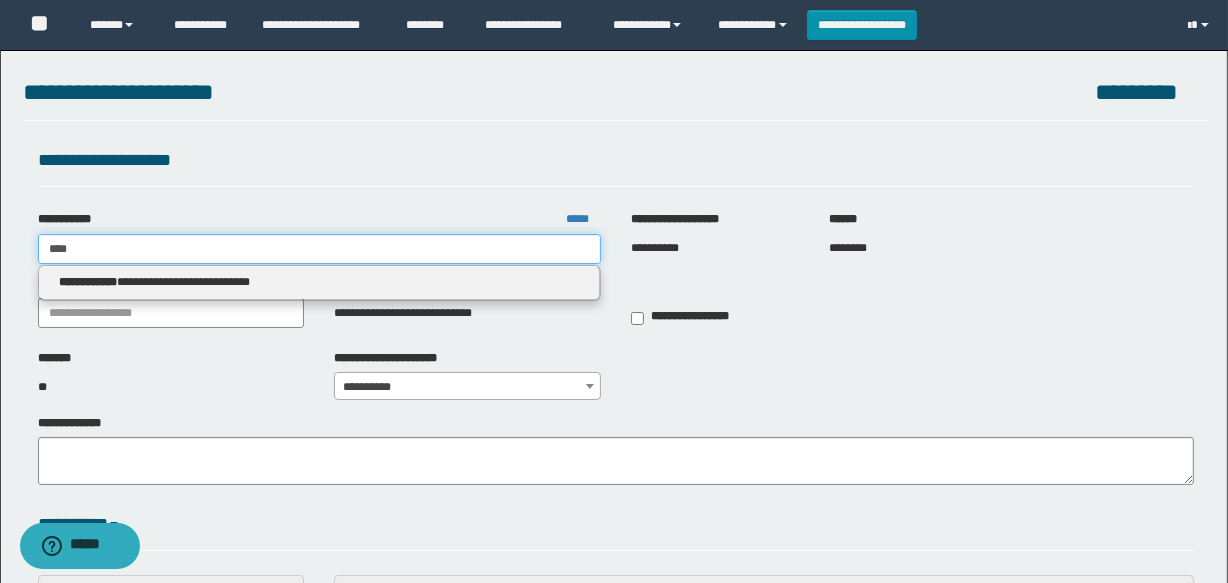 type on "****" 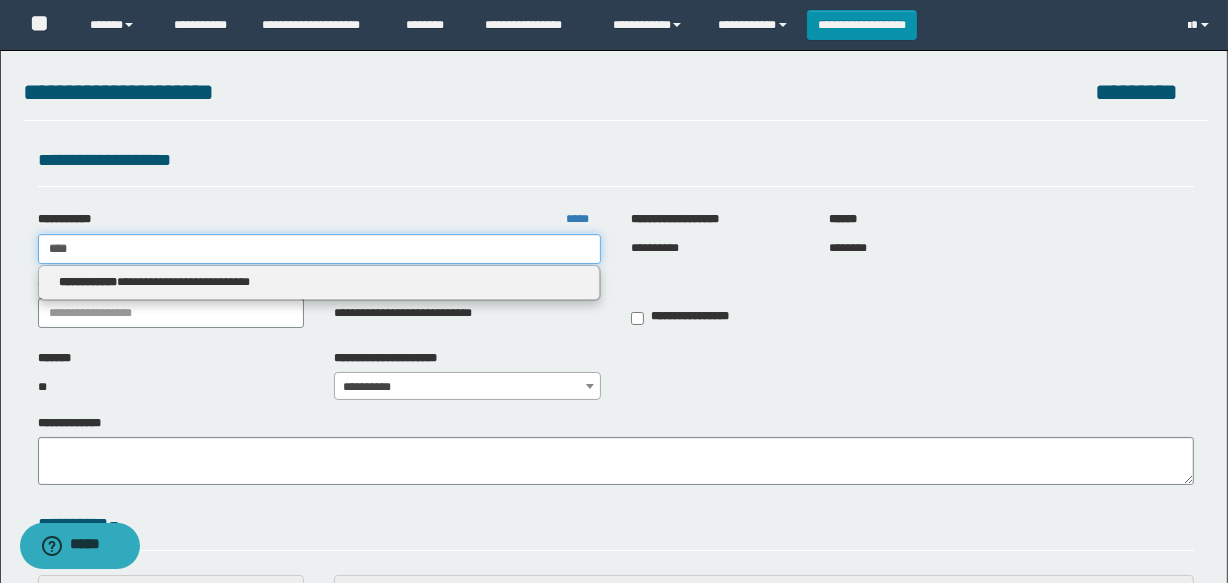 type 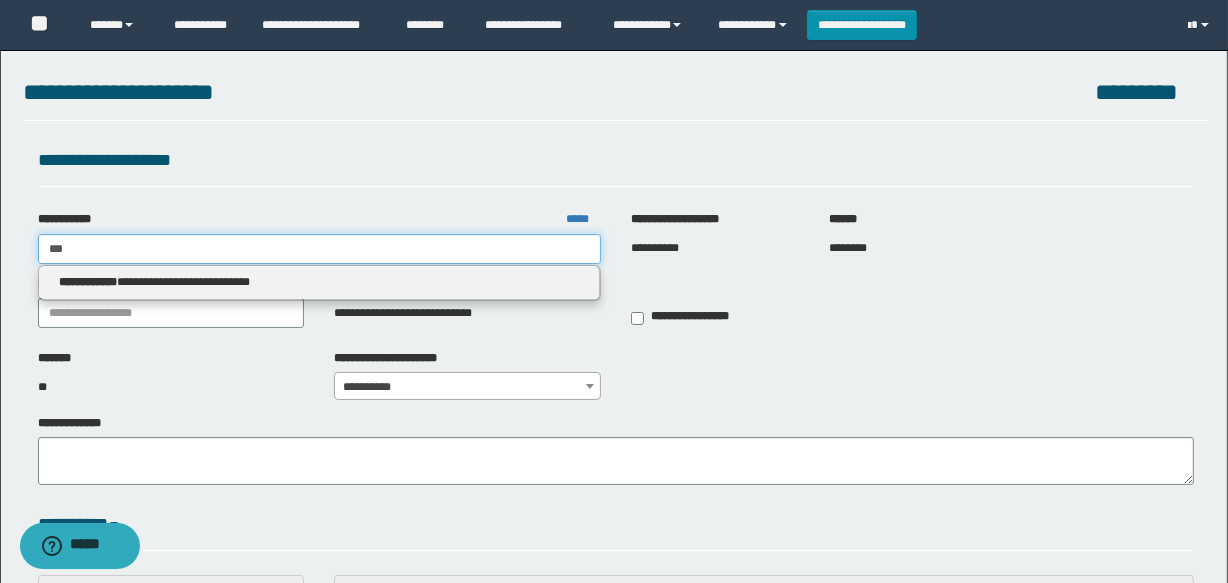 type on "***" 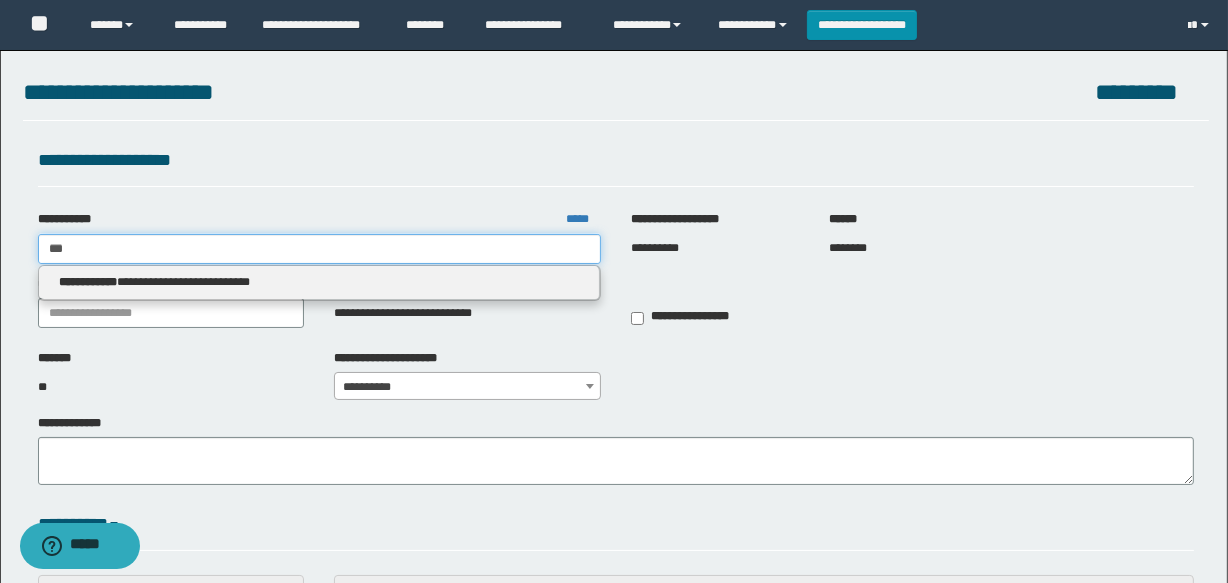 type 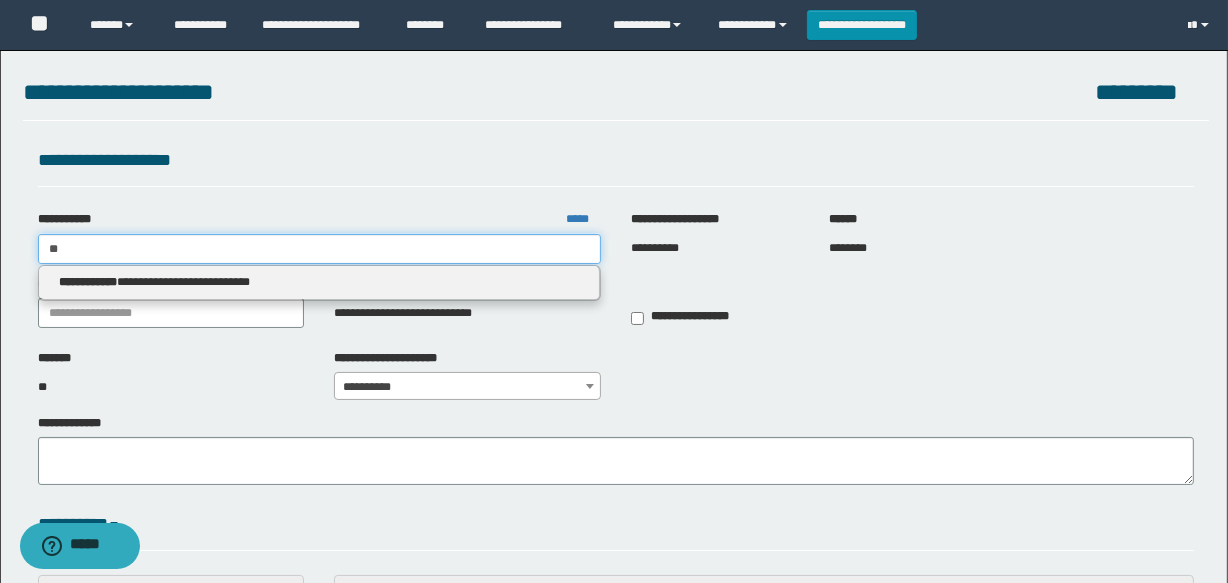 type on "*" 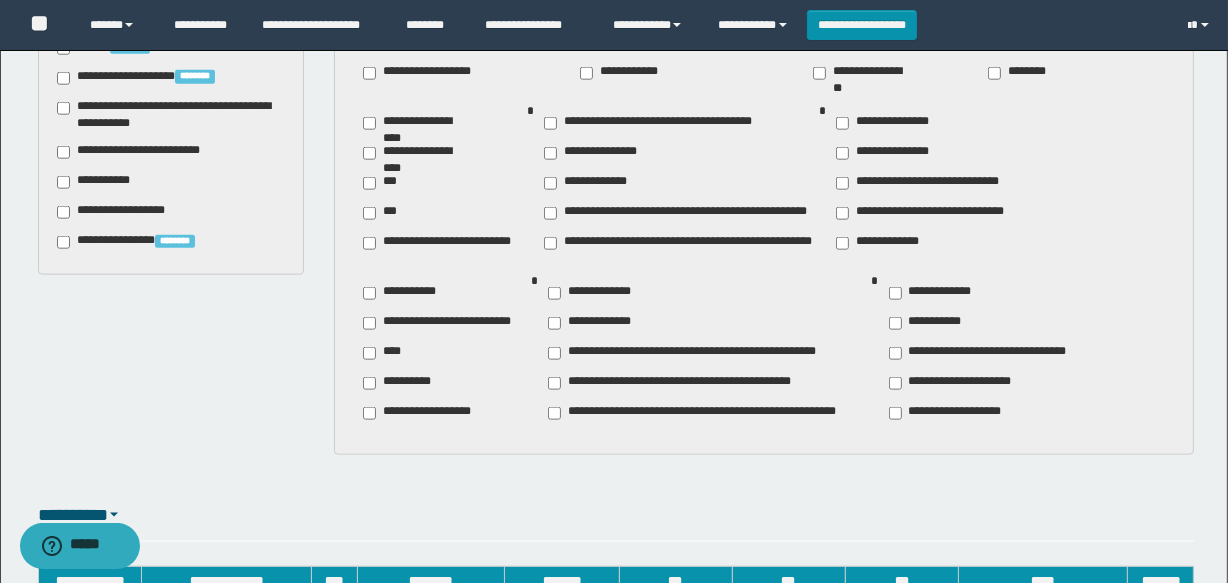 scroll, scrollTop: 2278, scrollLeft: 0, axis: vertical 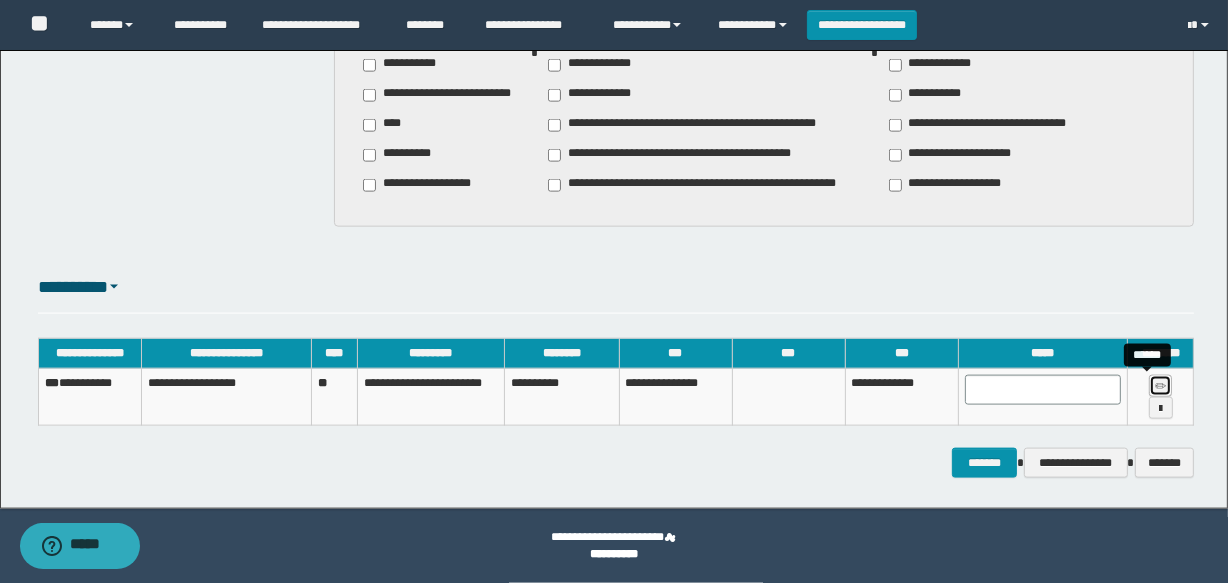 click at bounding box center [1160, 387] 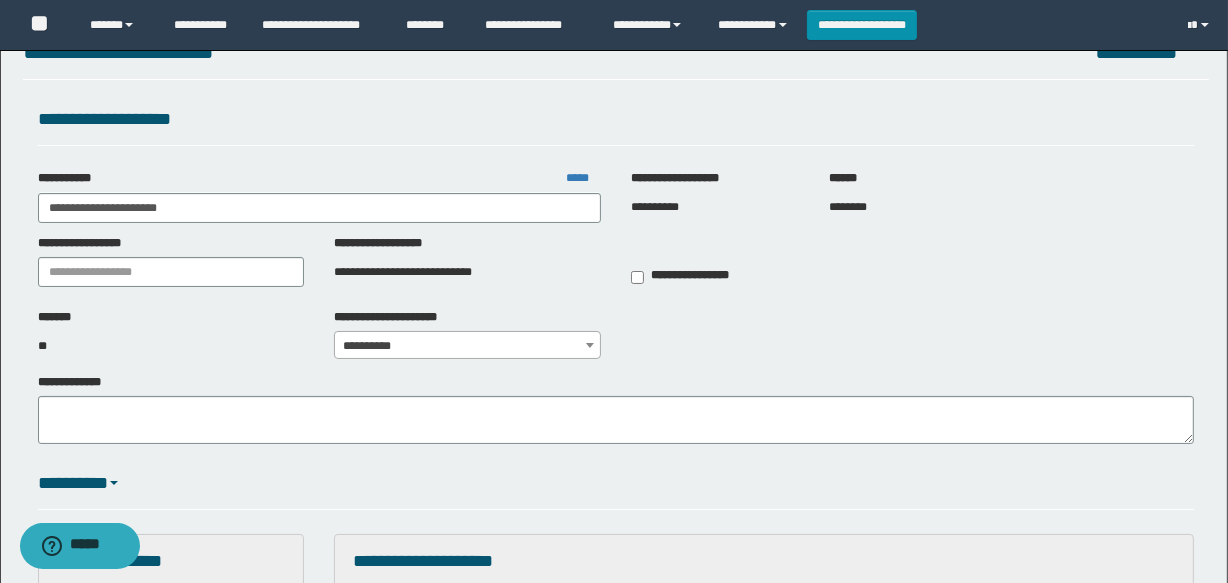 scroll, scrollTop: 0, scrollLeft: 0, axis: both 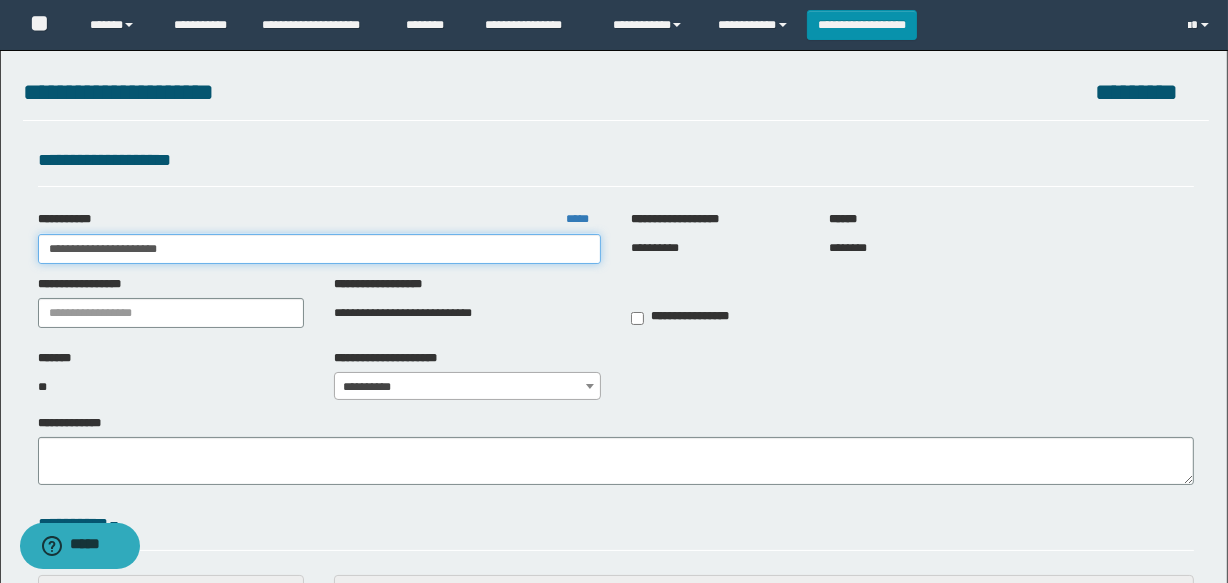 click on "**********" at bounding box center (319, 249) 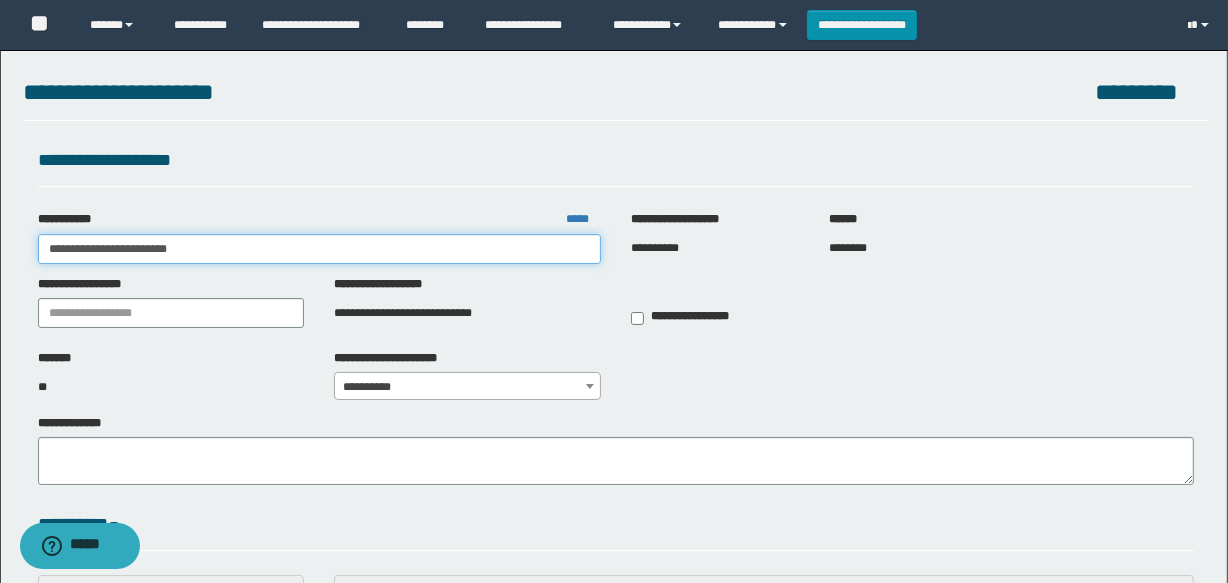 click on "**********" at bounding box center (319, 249) 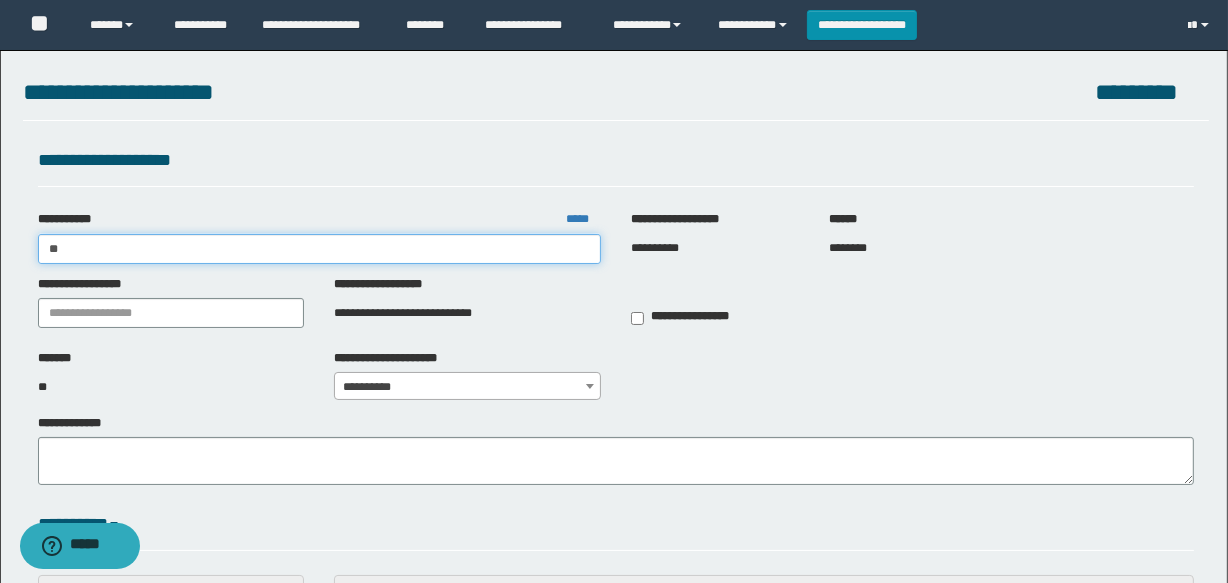 type on "*" 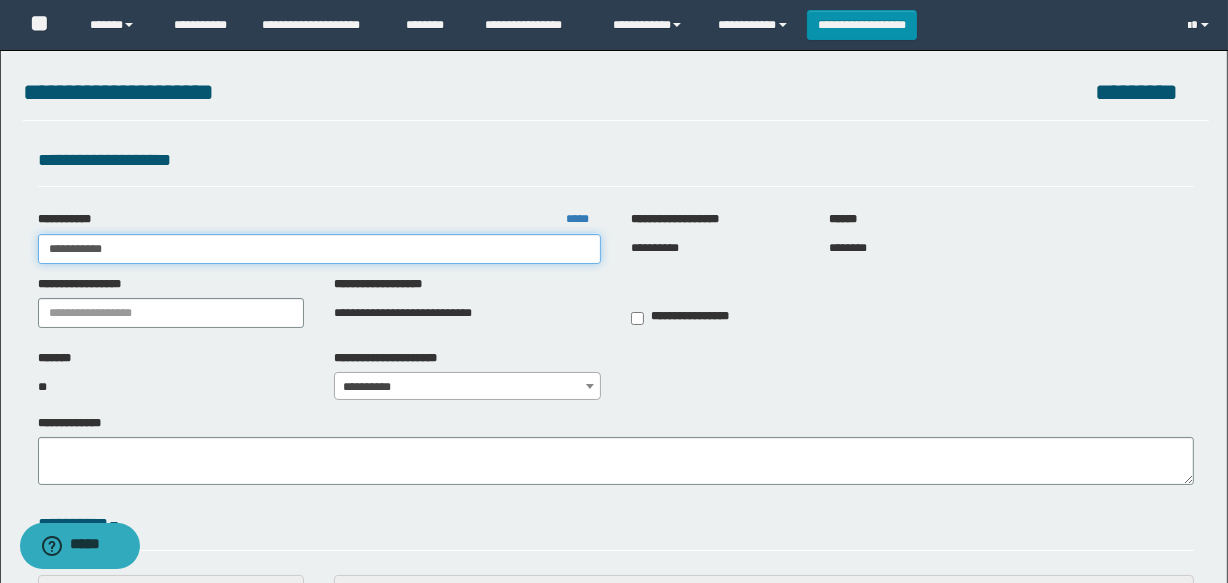 type on "**********" 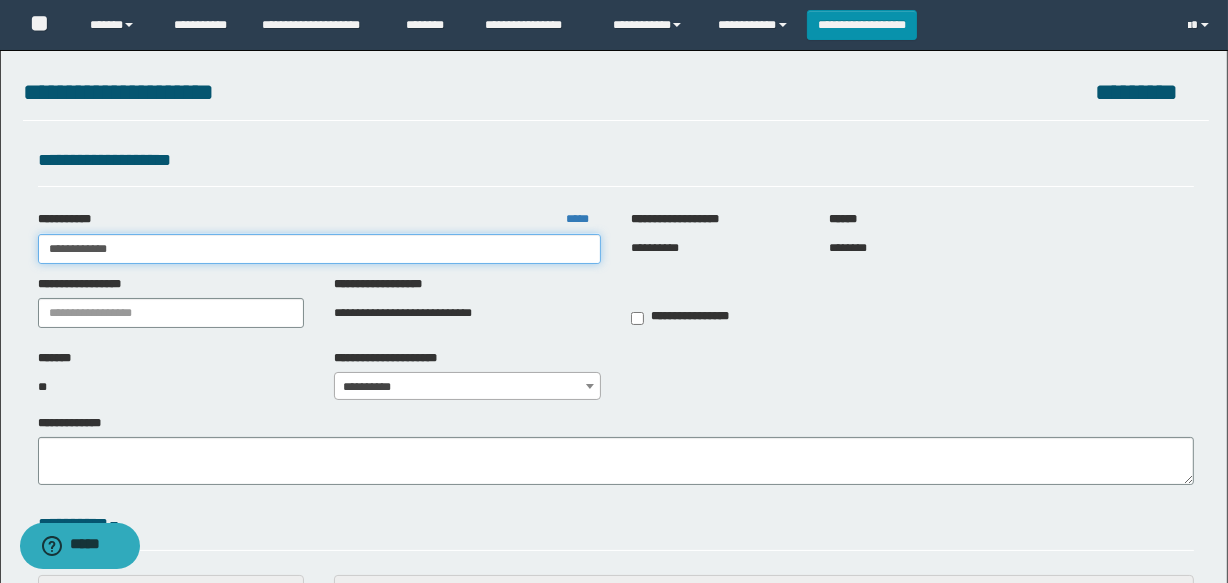 type on "**********" 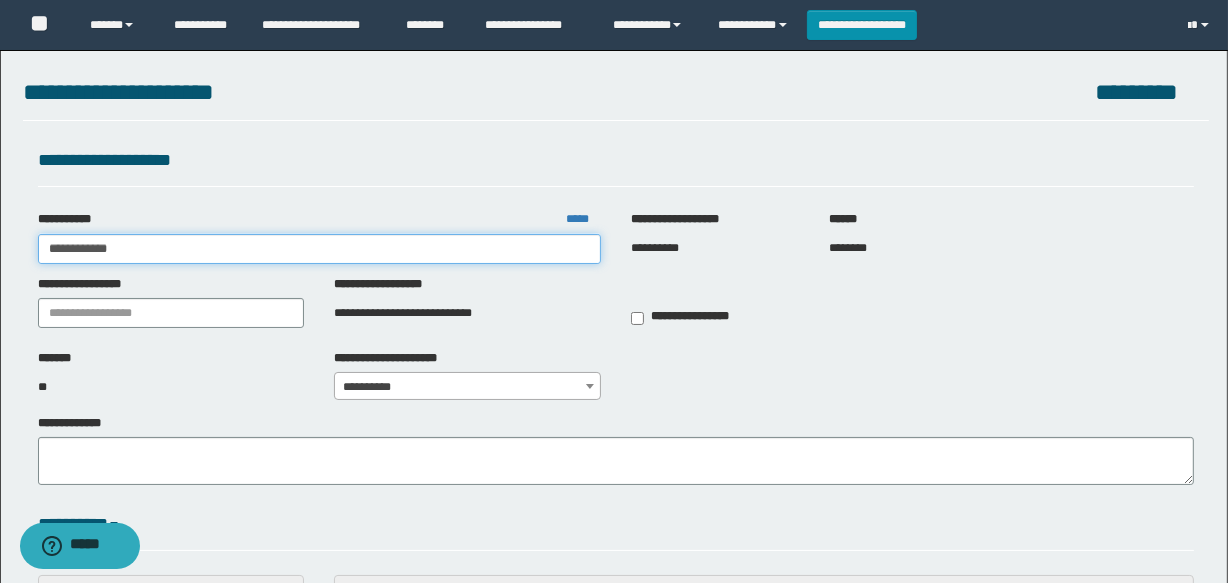 type 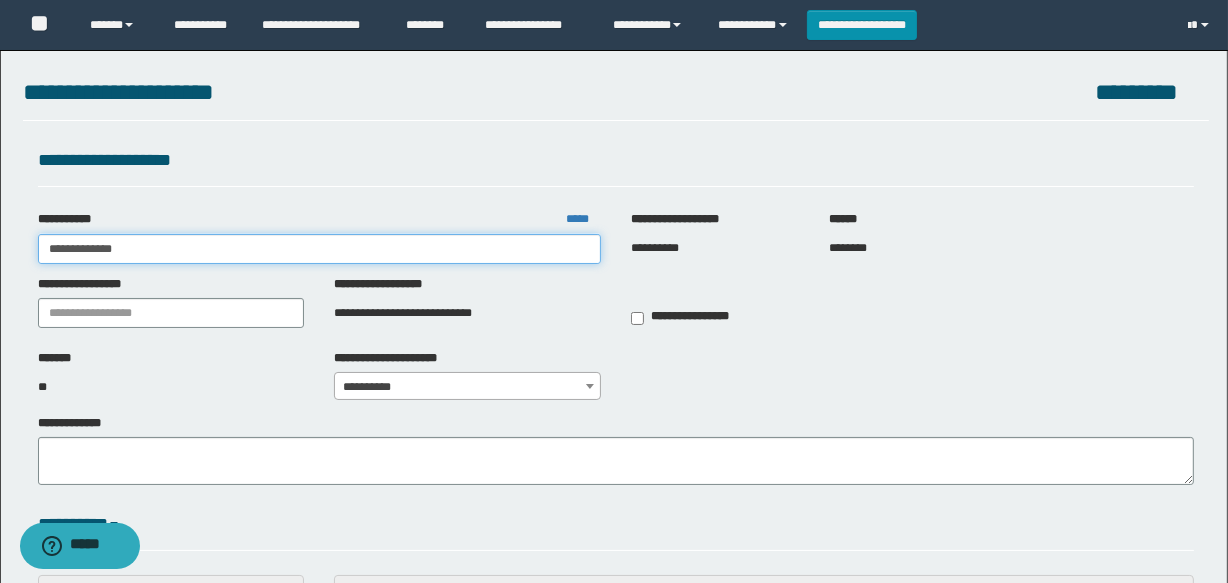 type on "**********" 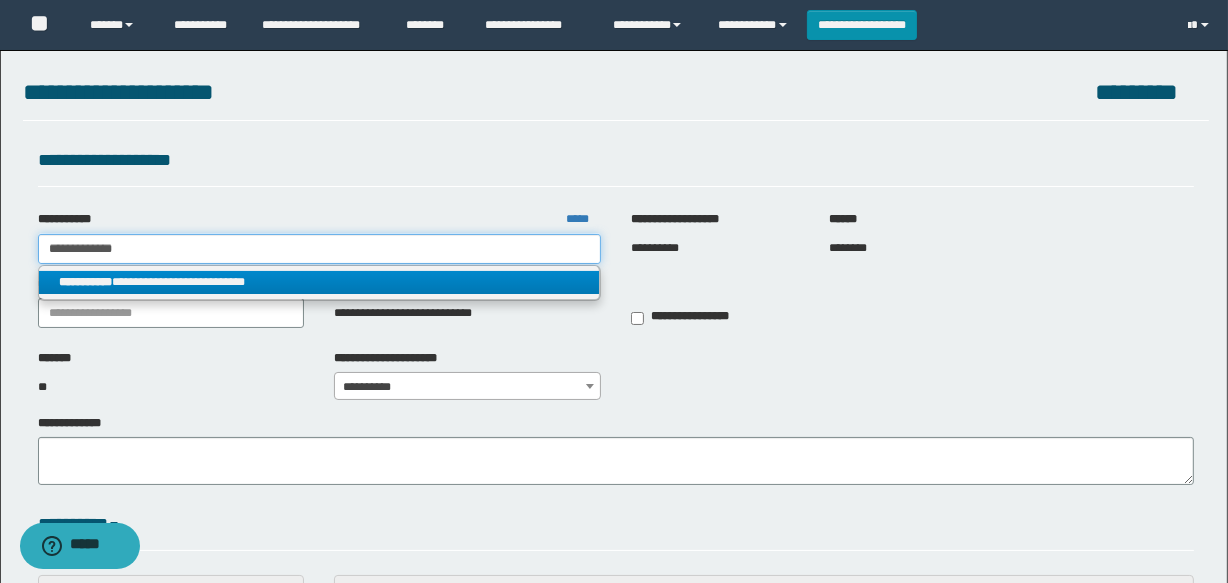 type on "**********" 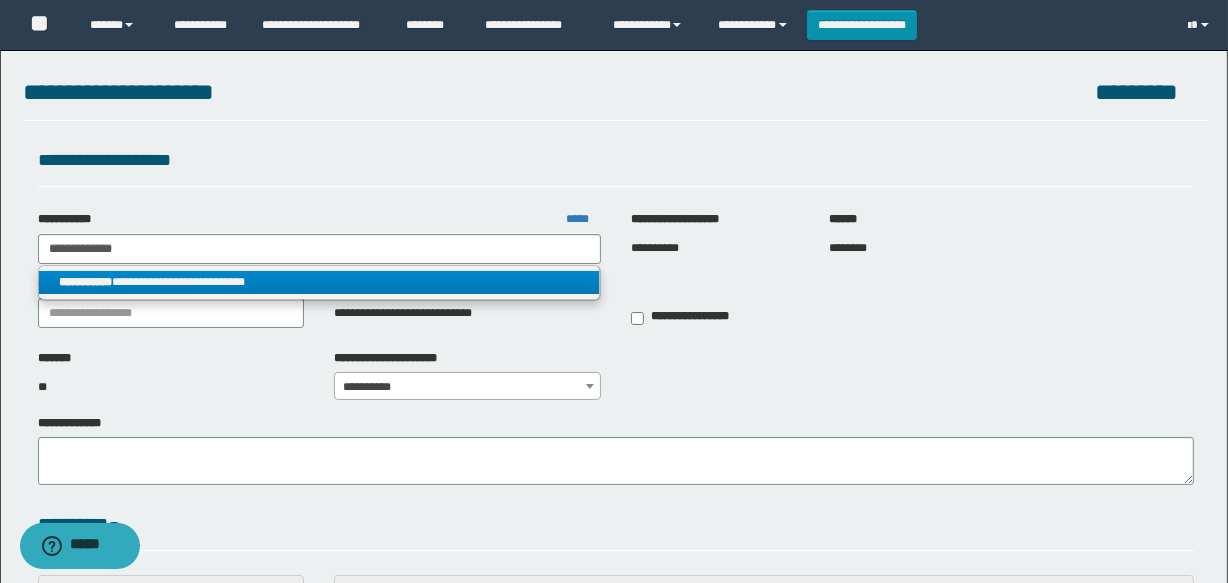 click on "**********" at bounding box center [319, 282] 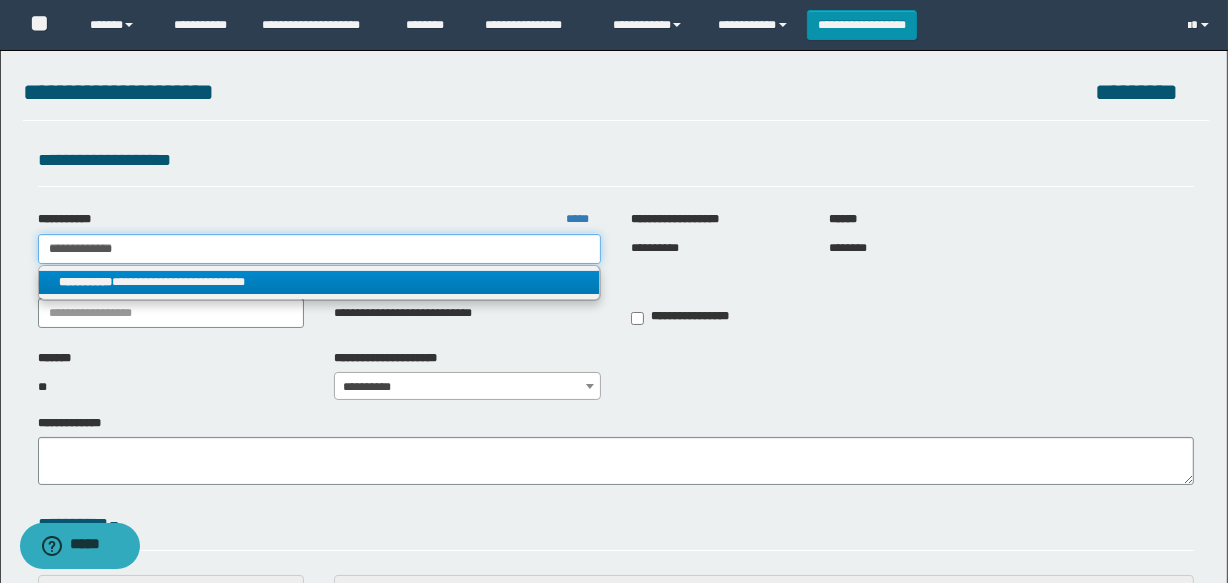 type 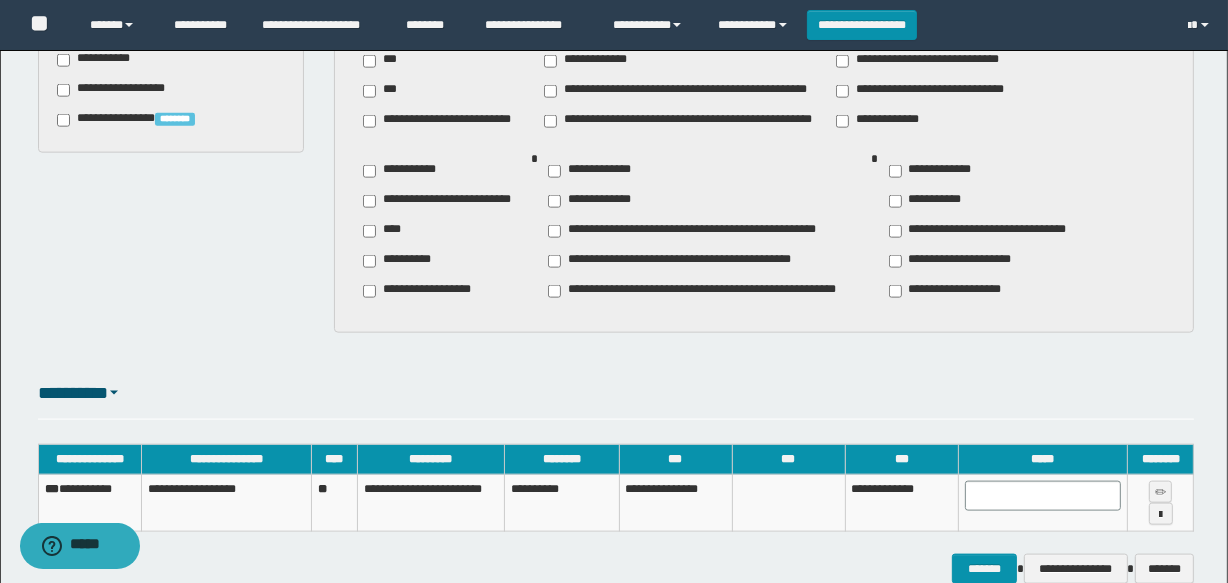scroll, scrollTop: 2278, scrollLeft: 0, axis: vertical 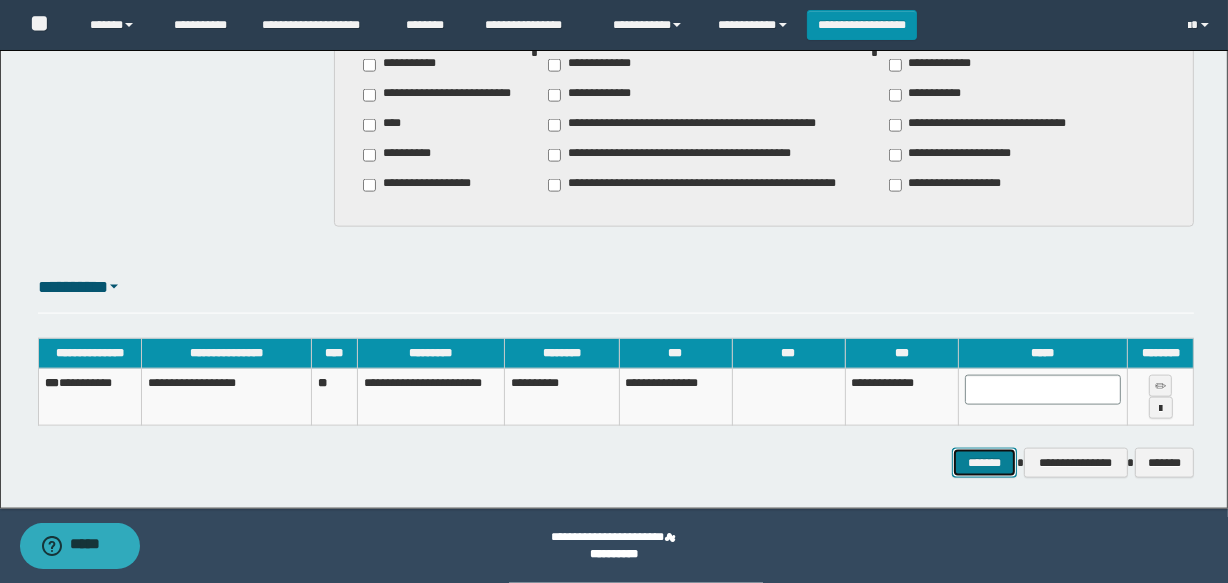 click on "*******" at bounding box center [985, 463] 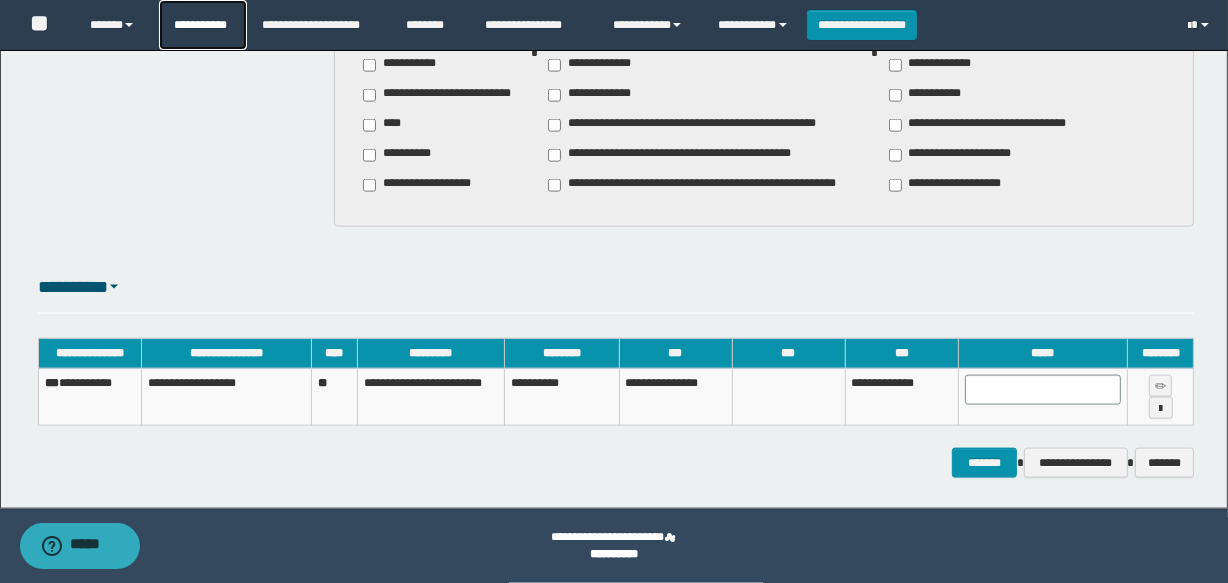 click on "**********" at bounding box center (203, 25) 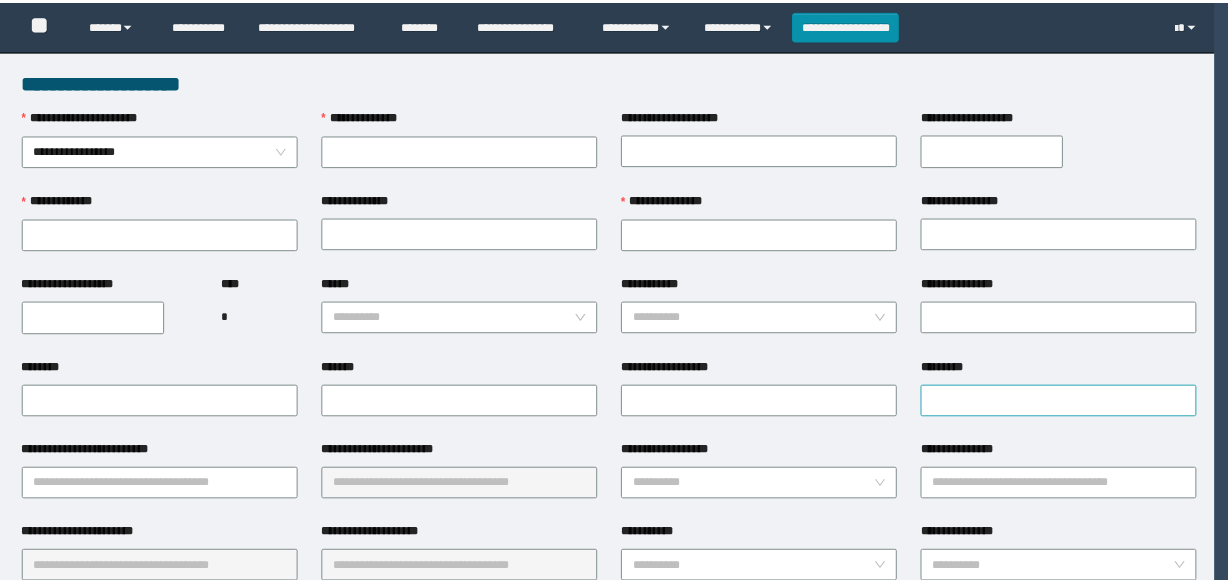 scroll, scrollTop: 0, scrollLeft: 0, axis: both 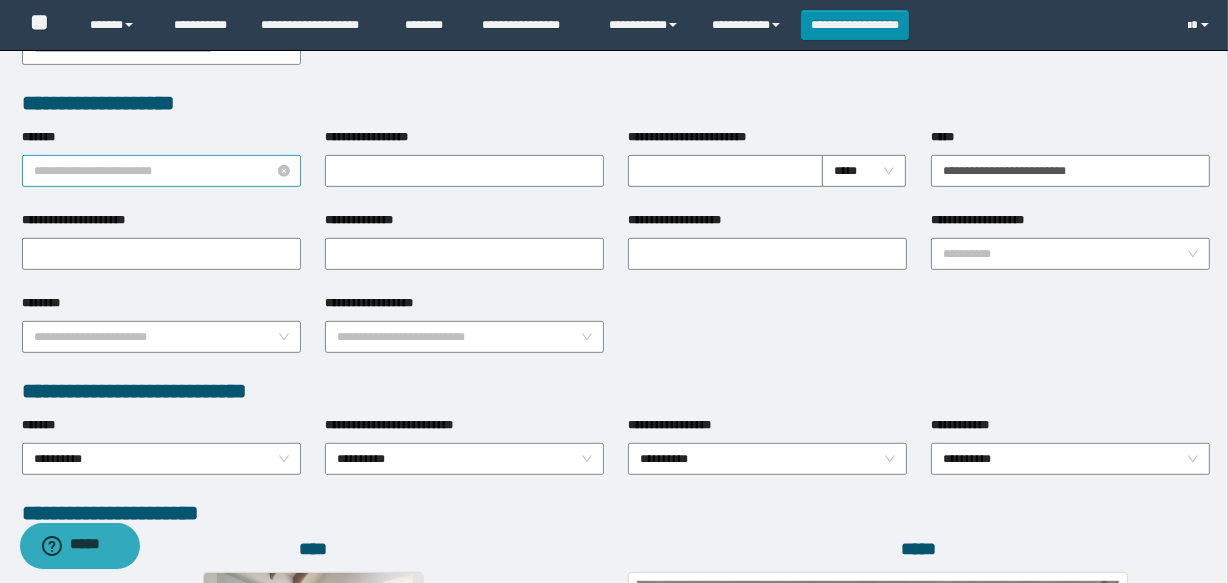 click on "**********" at bounding box center [161, 171] 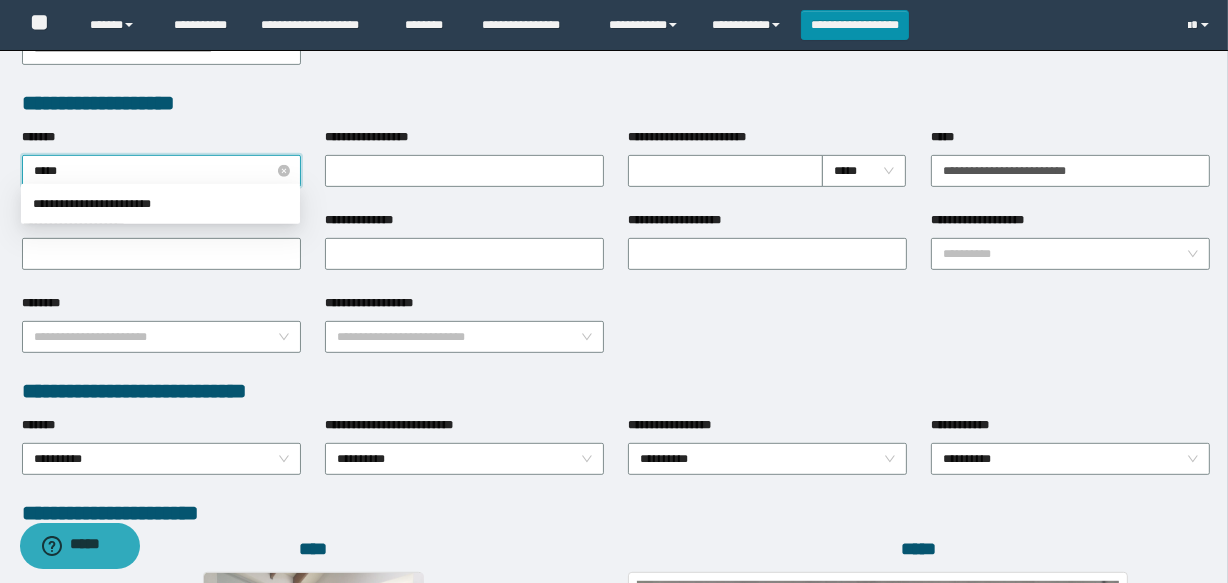 type on "*****" 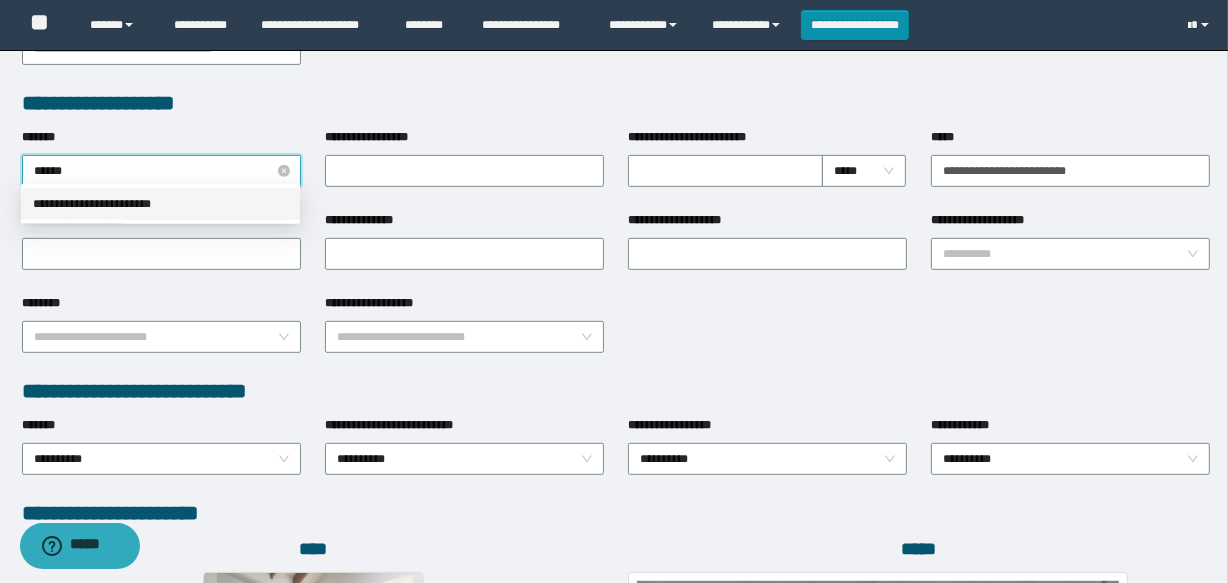 type 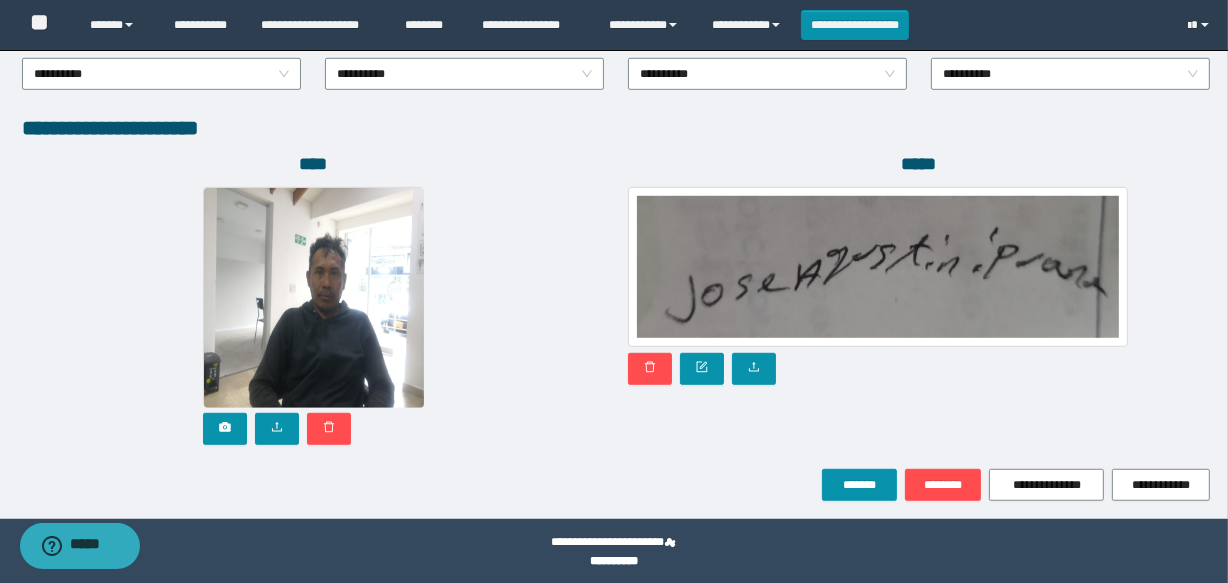 scroll, scrollTop: 1120, scrollLeft: 0, axis: vertical 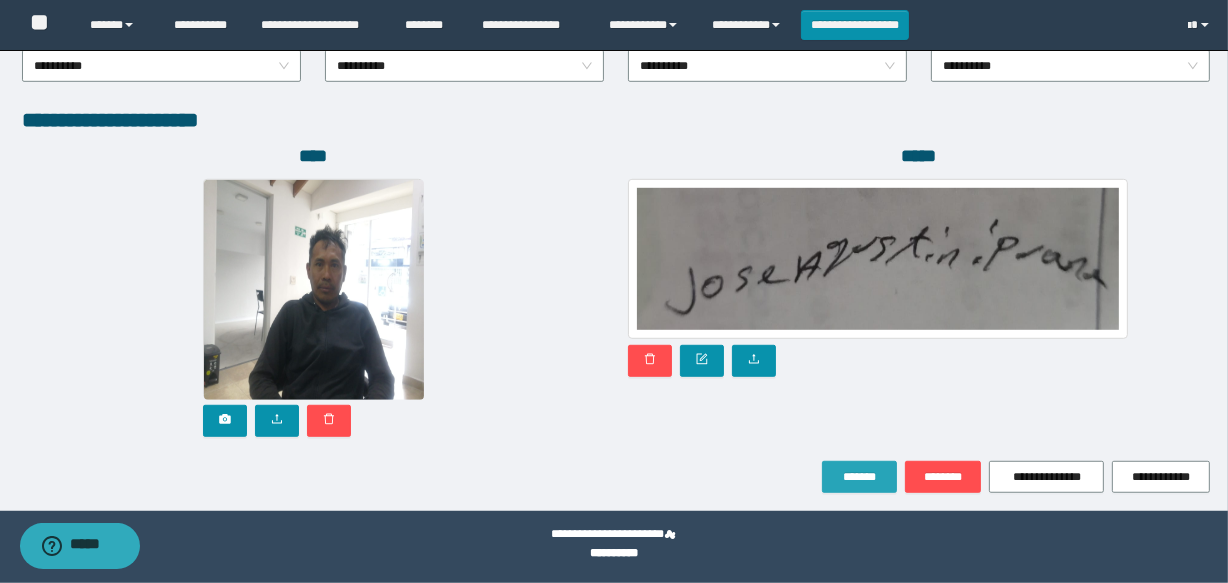 click on "*******" at bounding box center (859, 477) 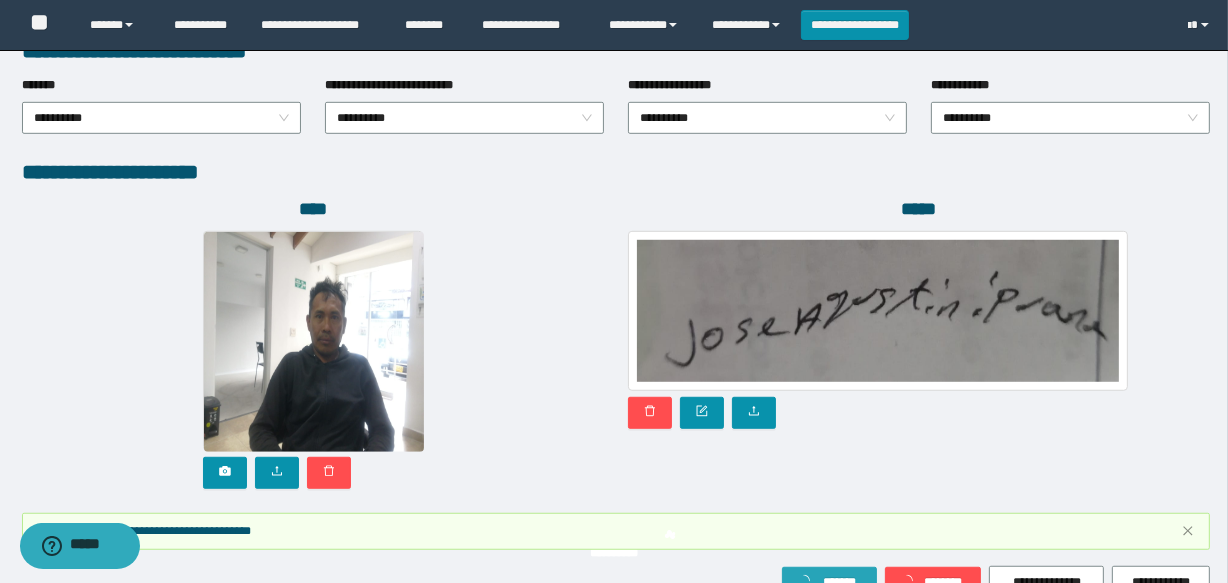scroll, scrollTop: 1171, scrollLeft: 0, axis: vertical 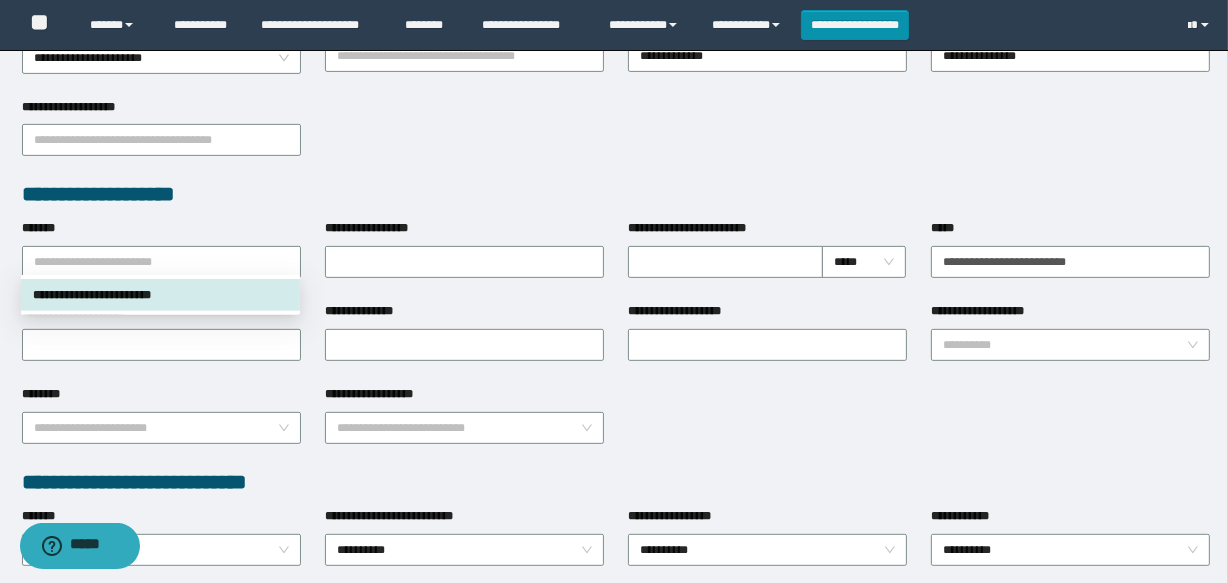 drag, startPoint x: 25, startPoint y: 256, endPoint x: 199, endPoint y: 299, distance: 179.23448 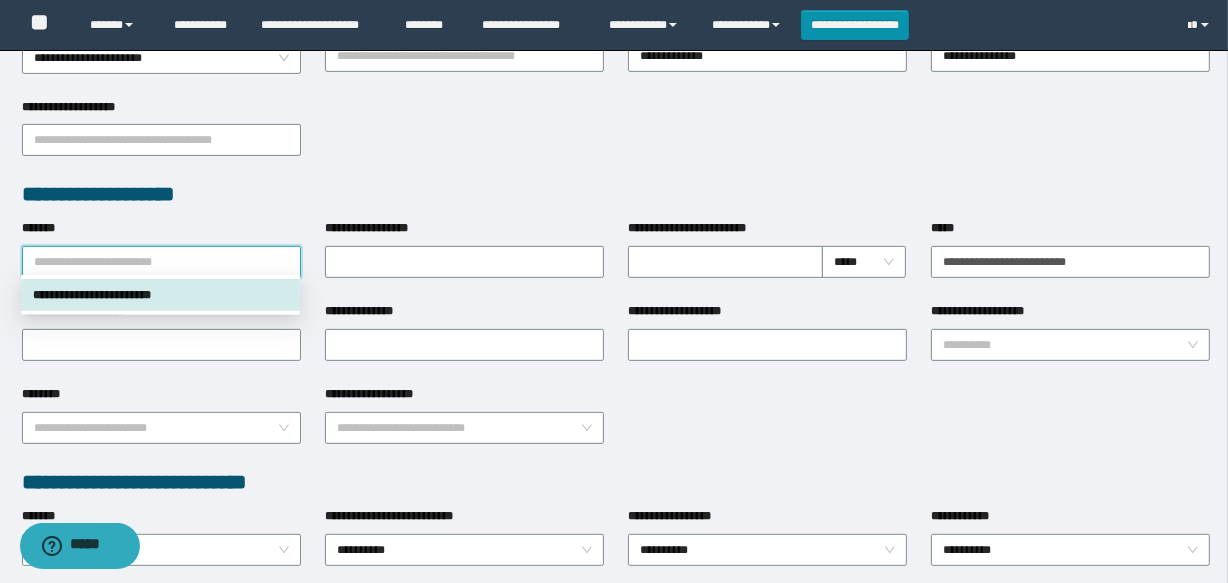 drag, startPoint x: 219, startPoint y: 290, endPoint x: 181, endPoint y: 293, distance: 38.118237 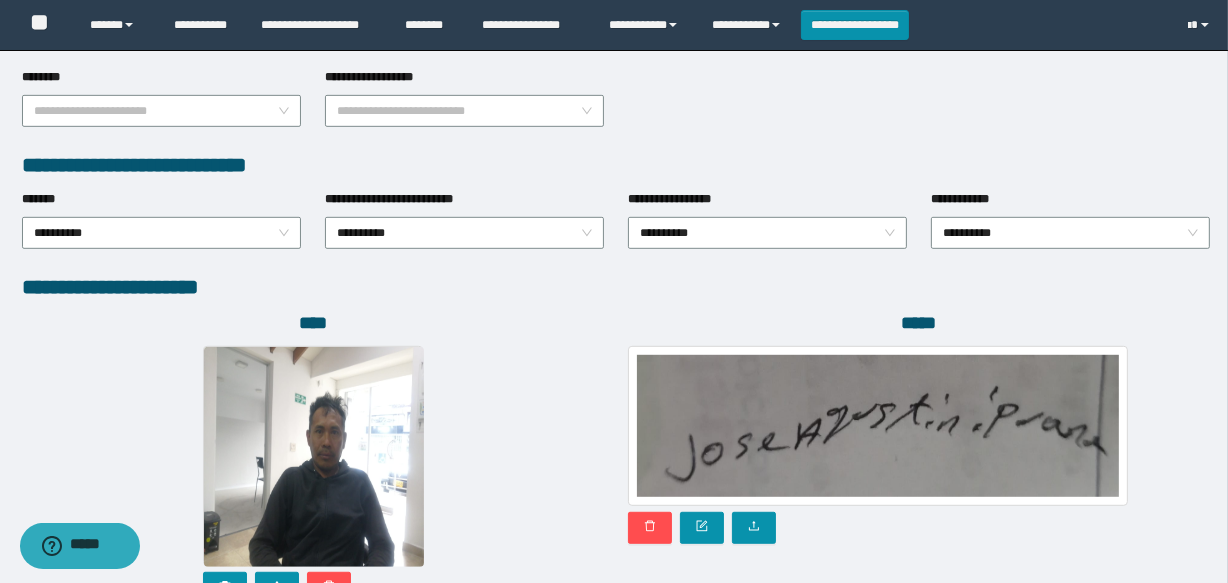 scroll, scrollTop: 1120, scrollLeft: 0, axis: vertical 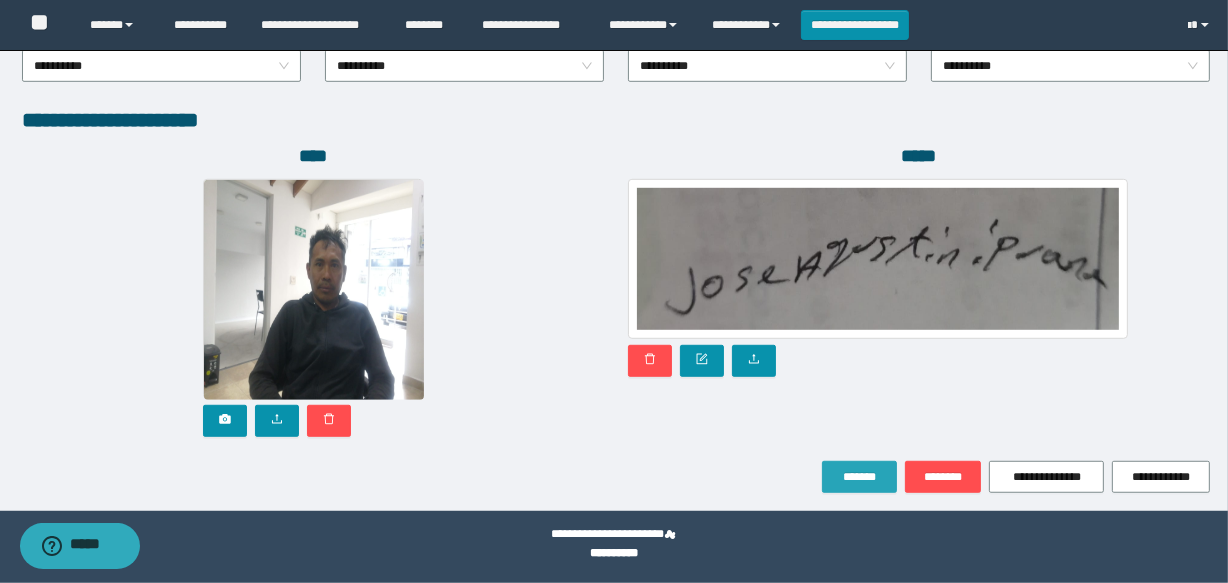click on "*******" at bounding box center [859, 477] 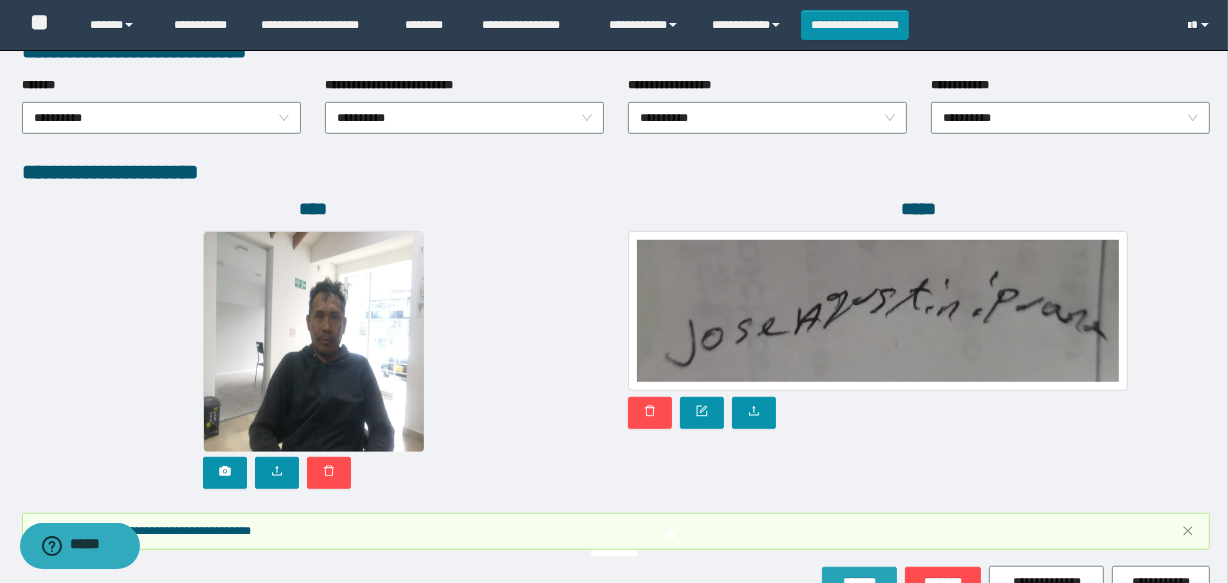 scroll, scrollTop: 1171, scrollLeft: 0, axis: vertical 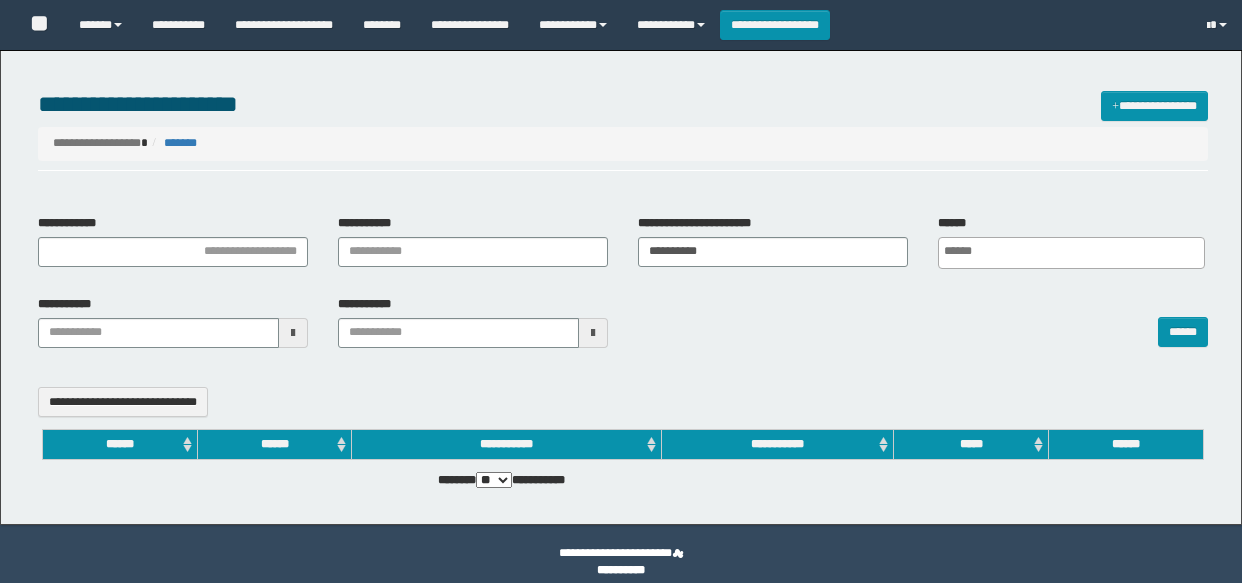 select 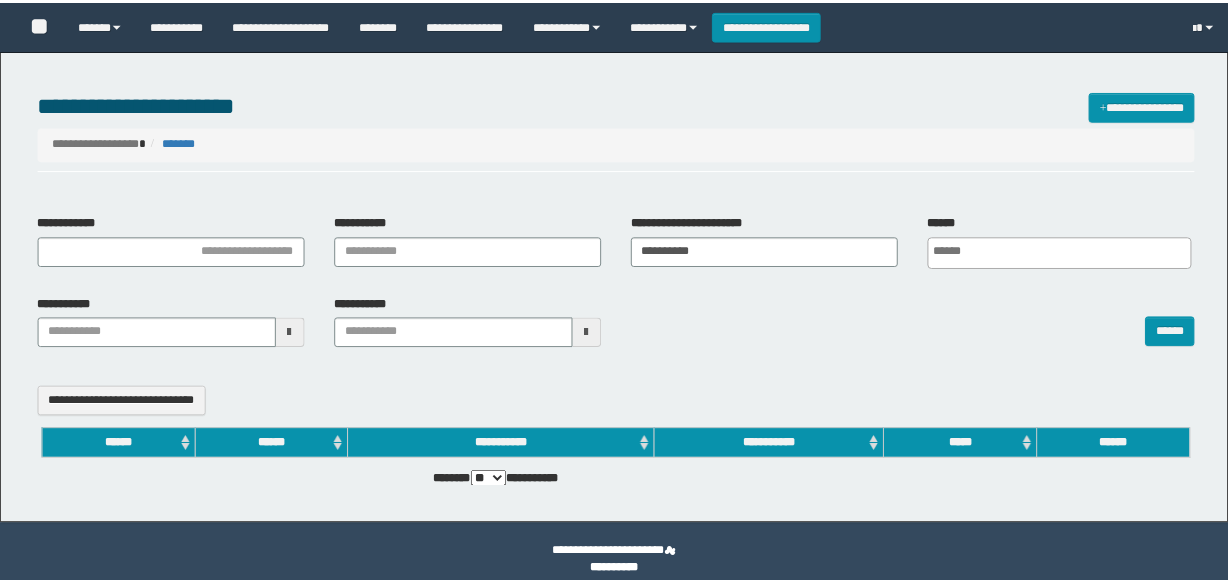 scroll, scrollTop: 0, scrollLeft: 0, axis: both 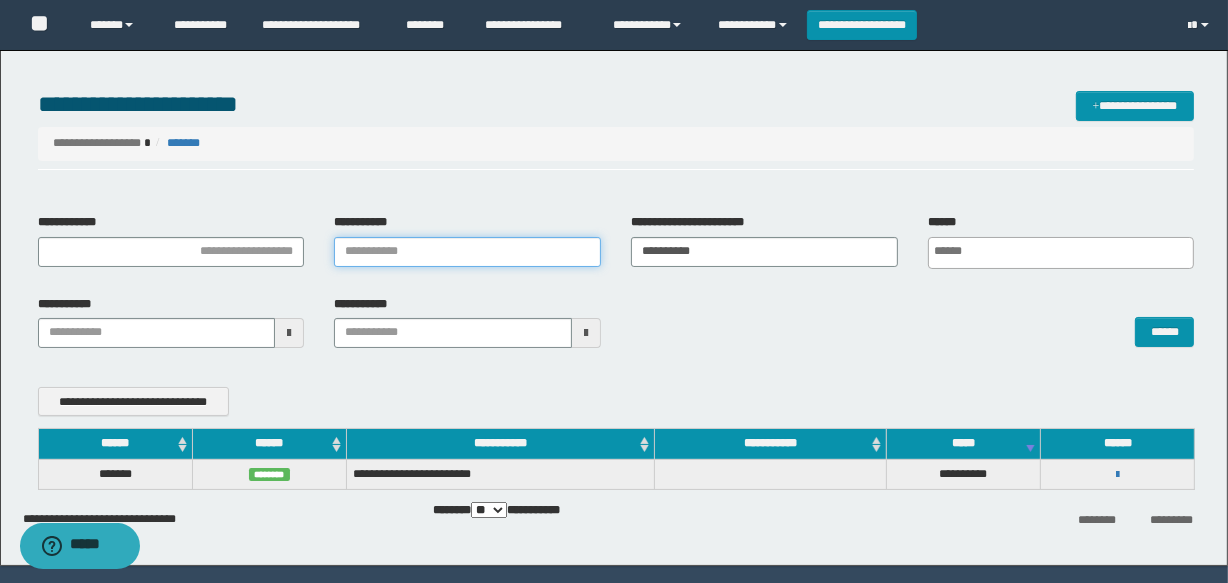 click on "**********" at bounding box center (467, 252) 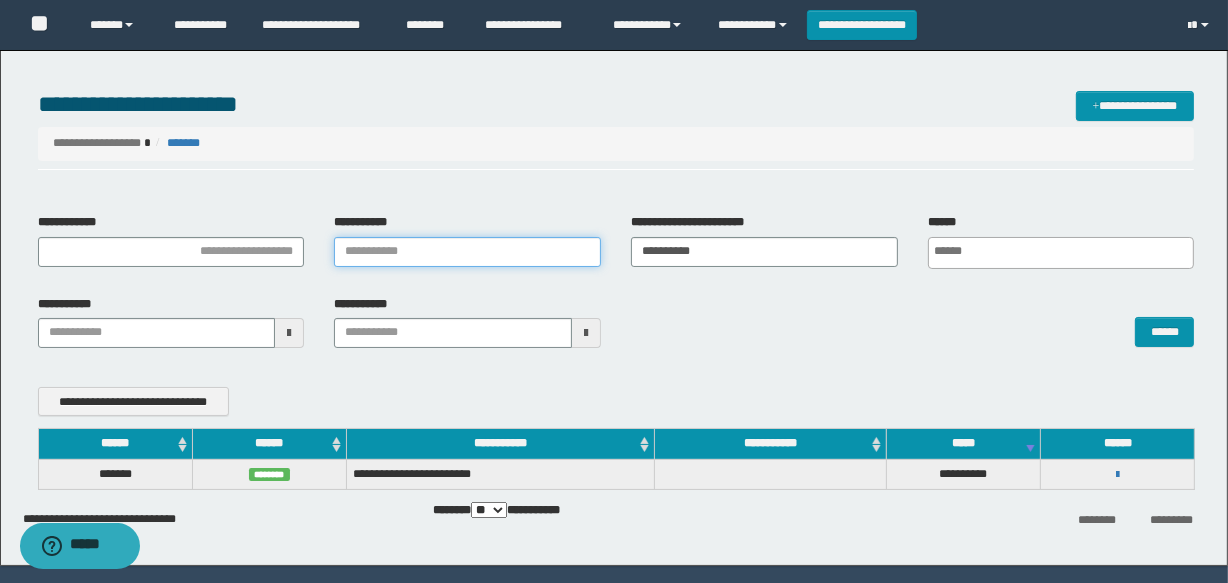 paste on "**********" 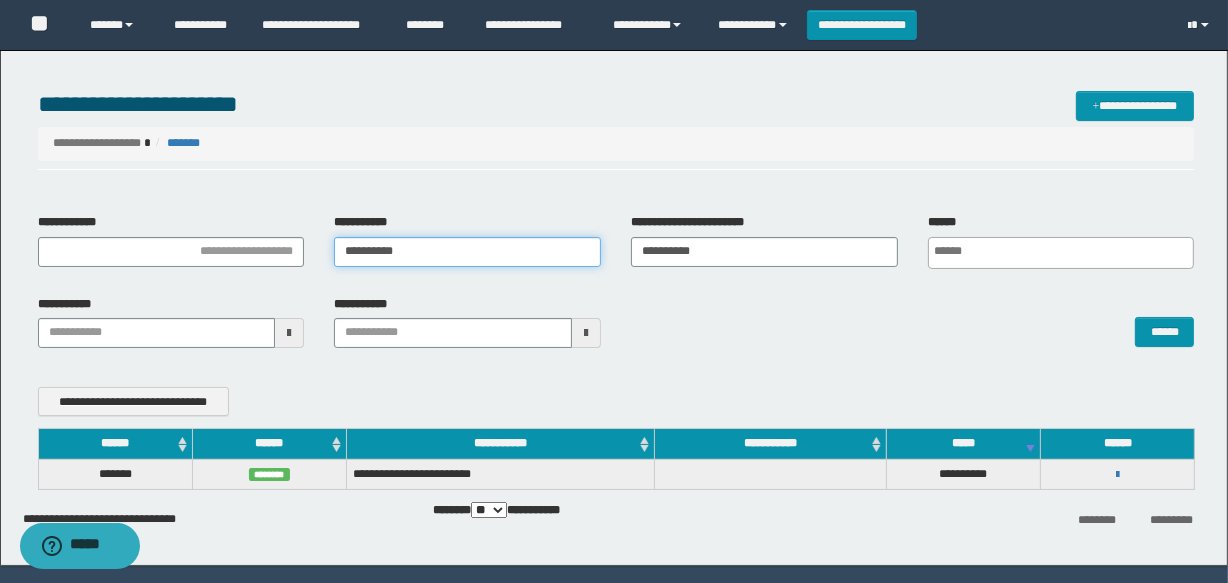 type 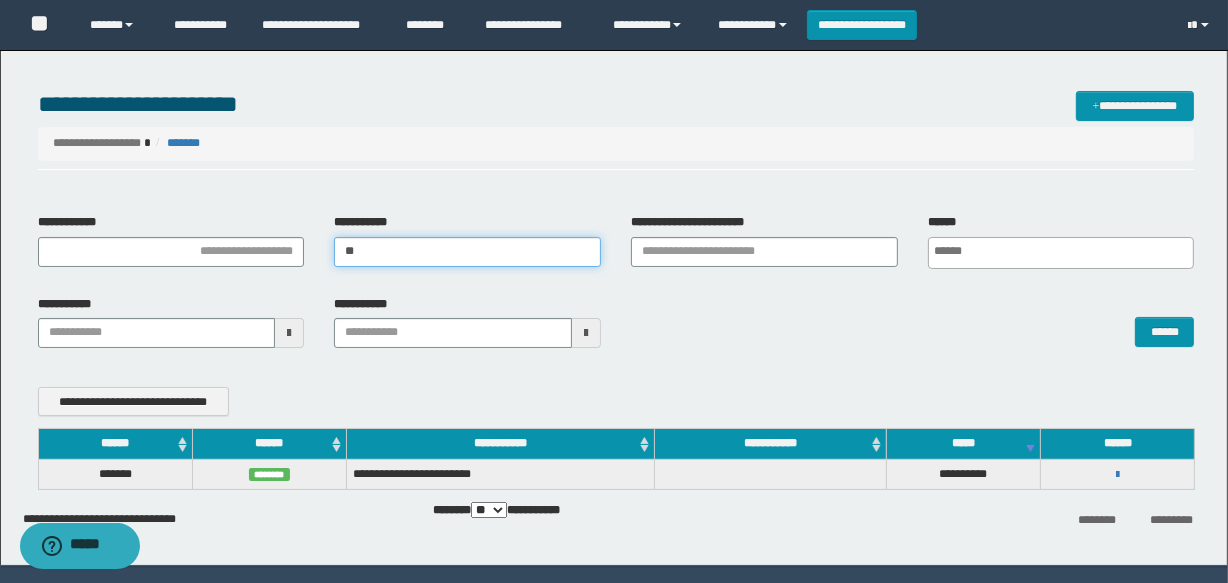 type on "*" 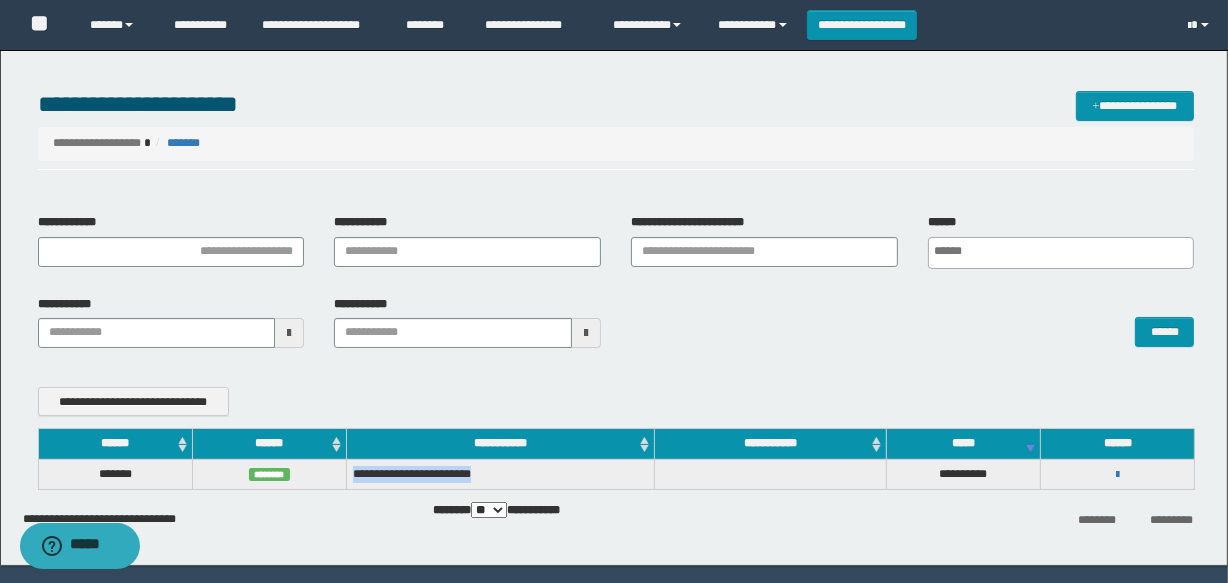 drag, startPoint x: 340, startPoint y: 470, endPoint x: 576, endPoint y: 469, distance: 236.00212 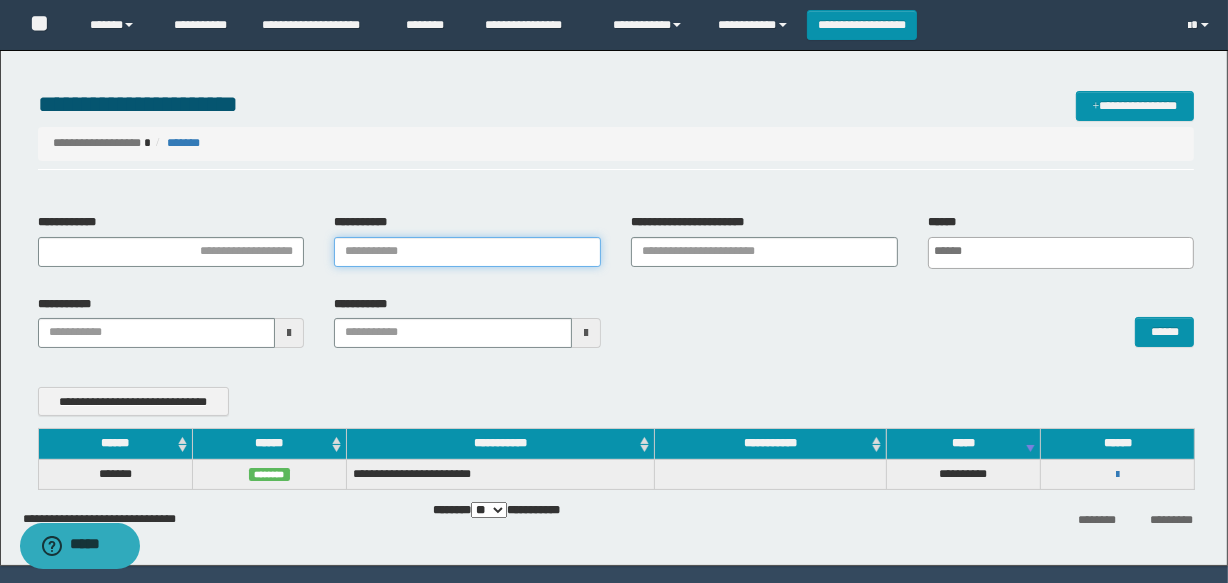 click on "**********" at bounding box center [467, 252] 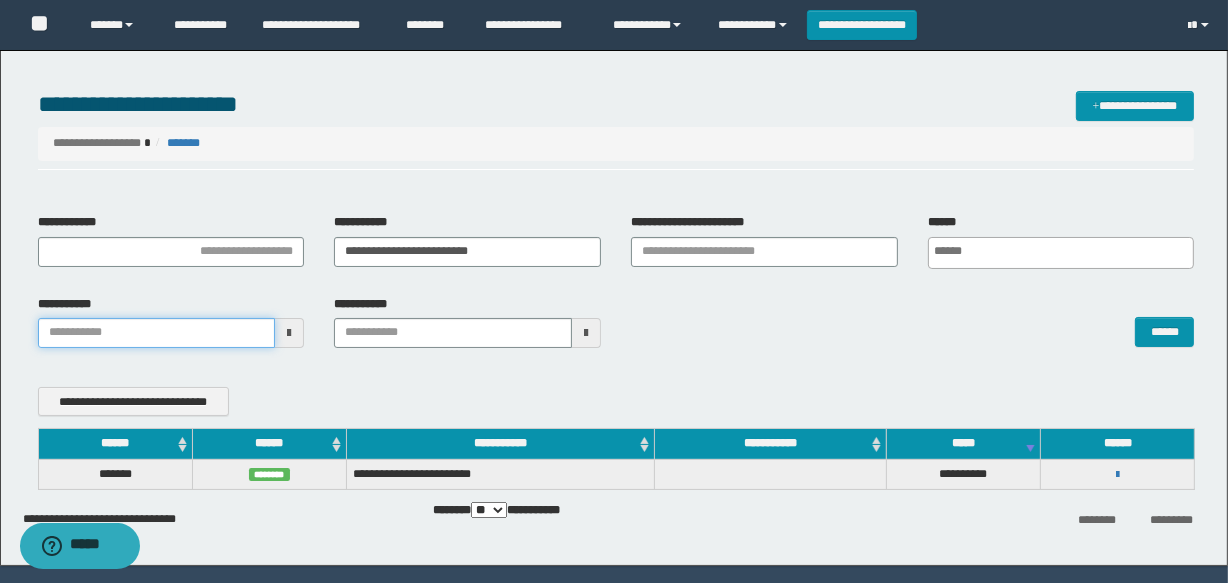 click on "**********" at bounding box center (614, 291) 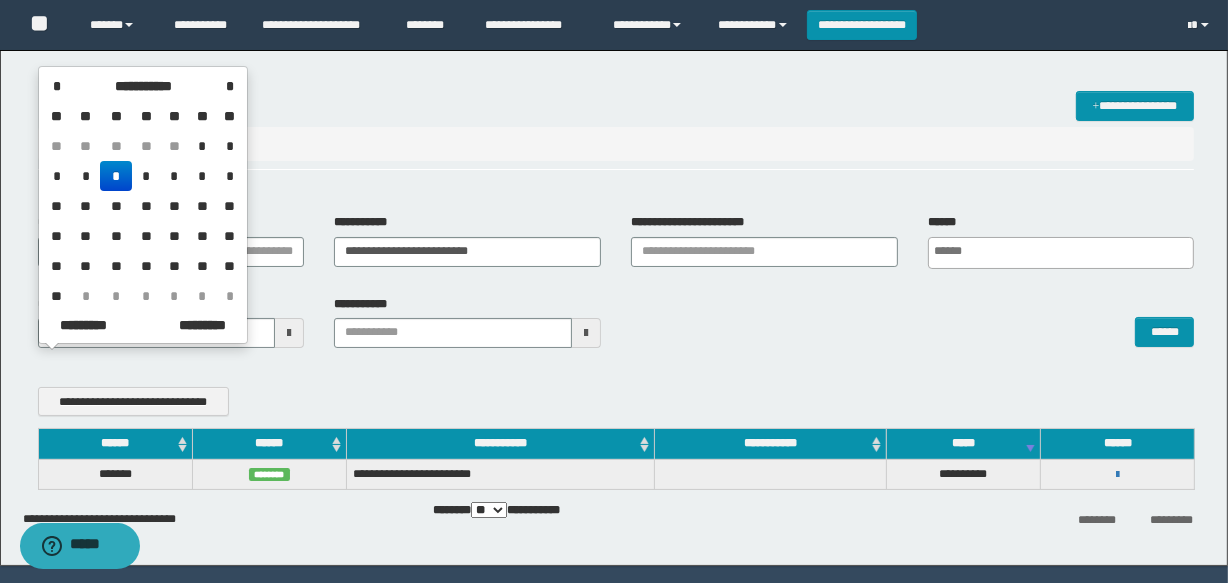 click on "*" at bounding box center [116, 176] 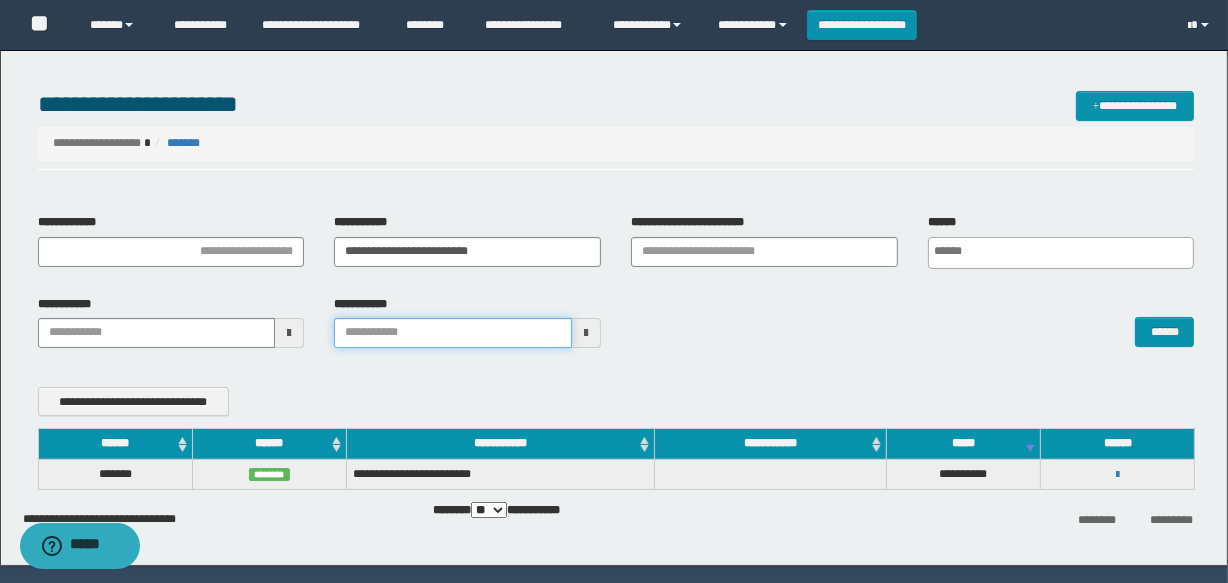 click on "**********" at bounding box center [614, 291] 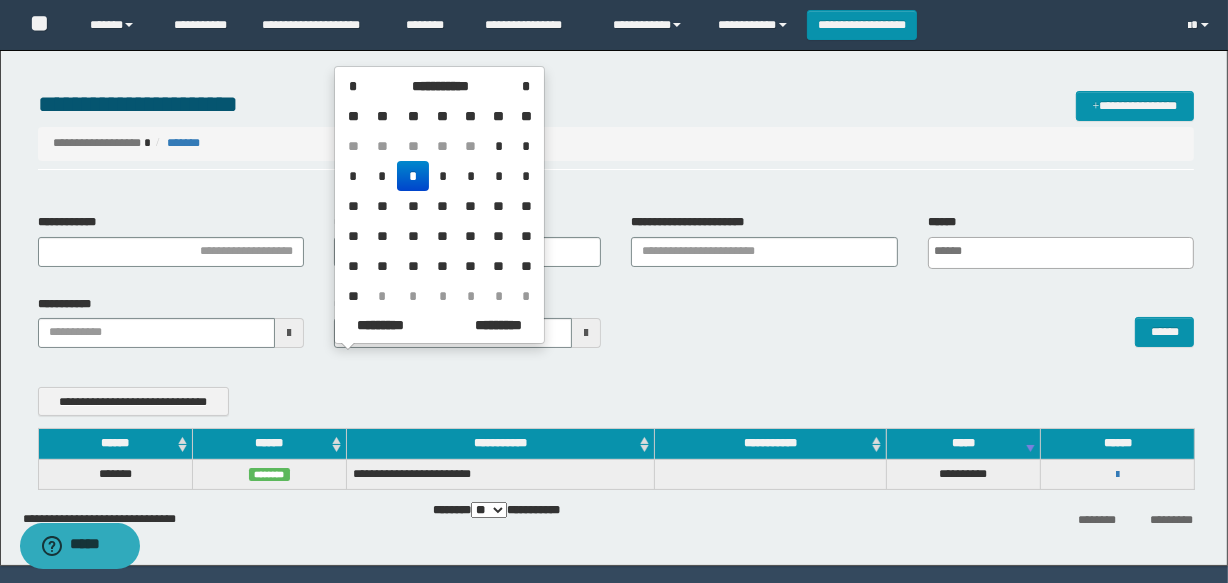 click on "*" at bounding box center [413, 176] 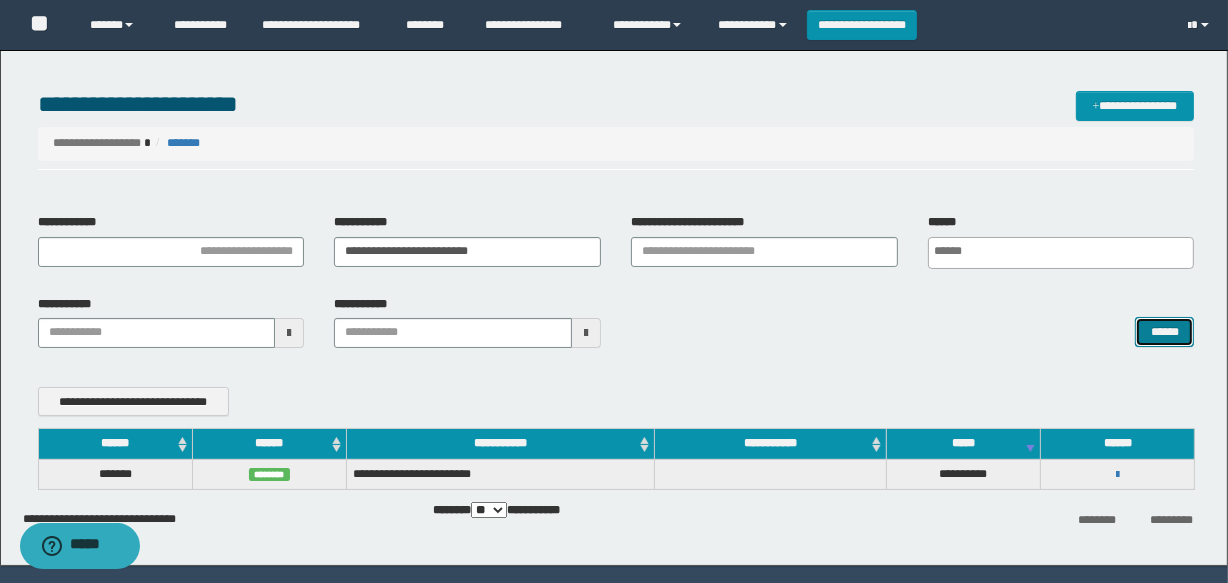drag, startPoint x: 1161, startPoint y: 322, endPoint x: 712, endPoint y: 307, distance: 449.2505 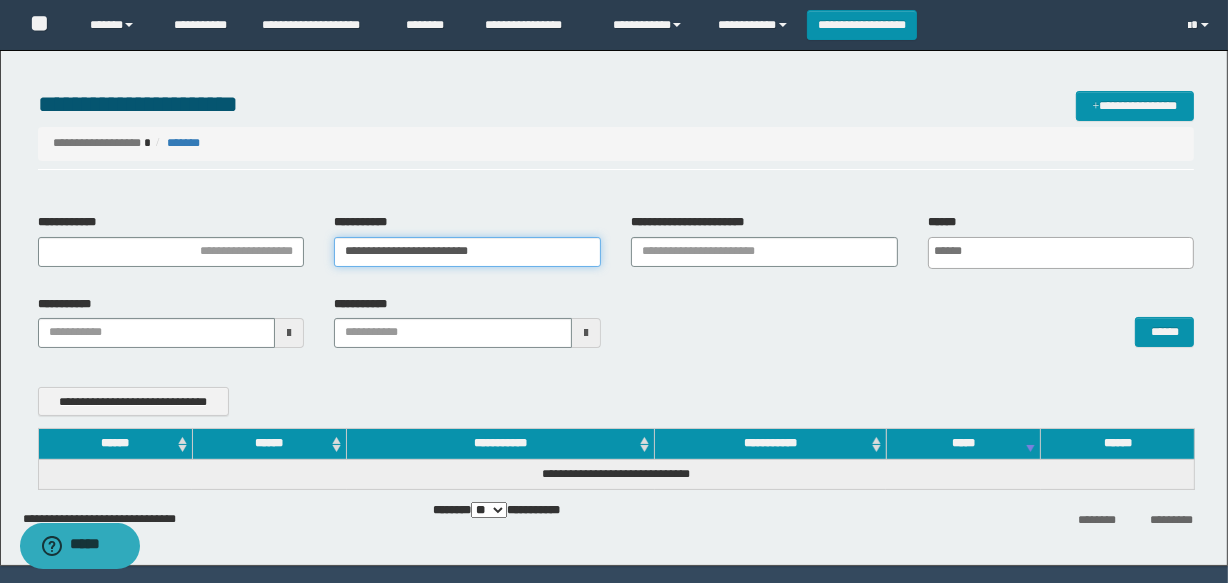 click on "**********" at bounding box center (467, 252) 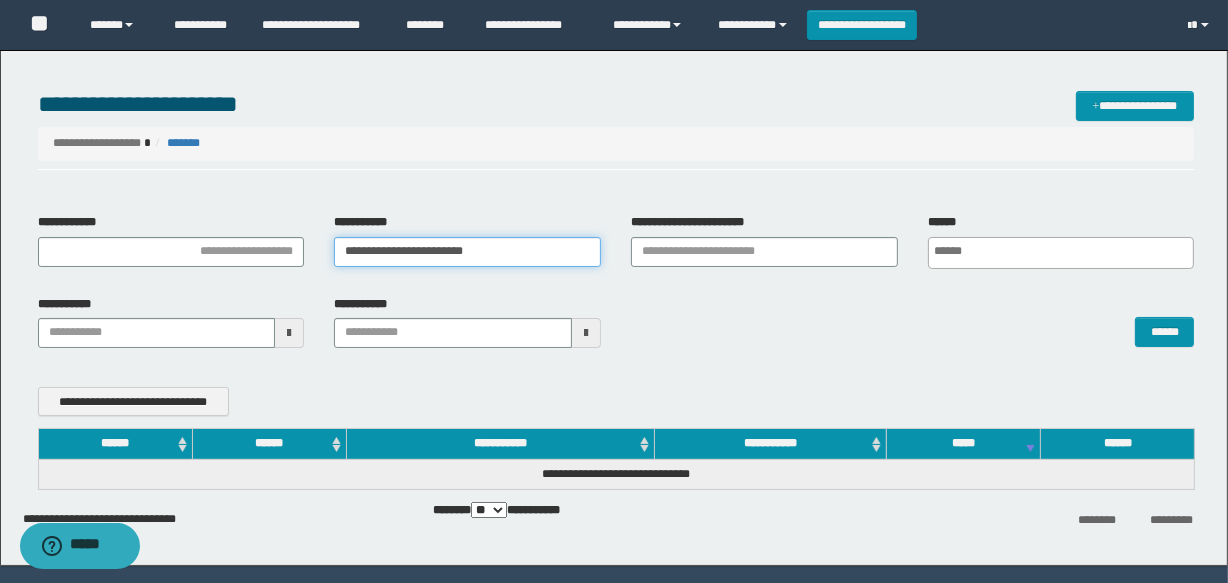 type on "**********" 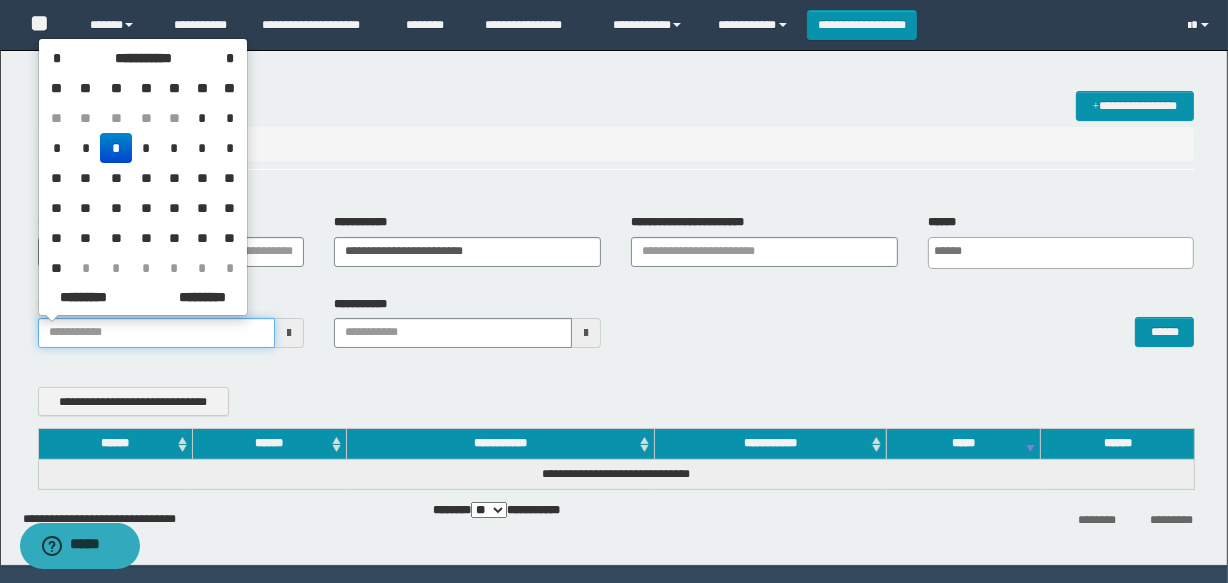 click on "**********" at bounding box center [157, 333] 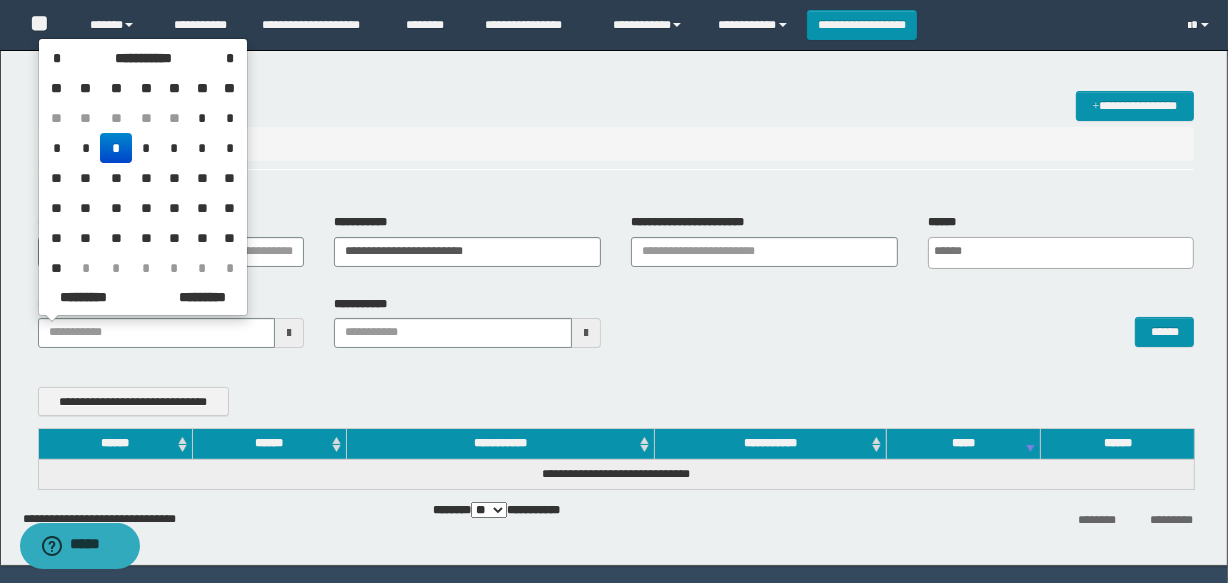 click on "*" at bounding box center [116, 148] 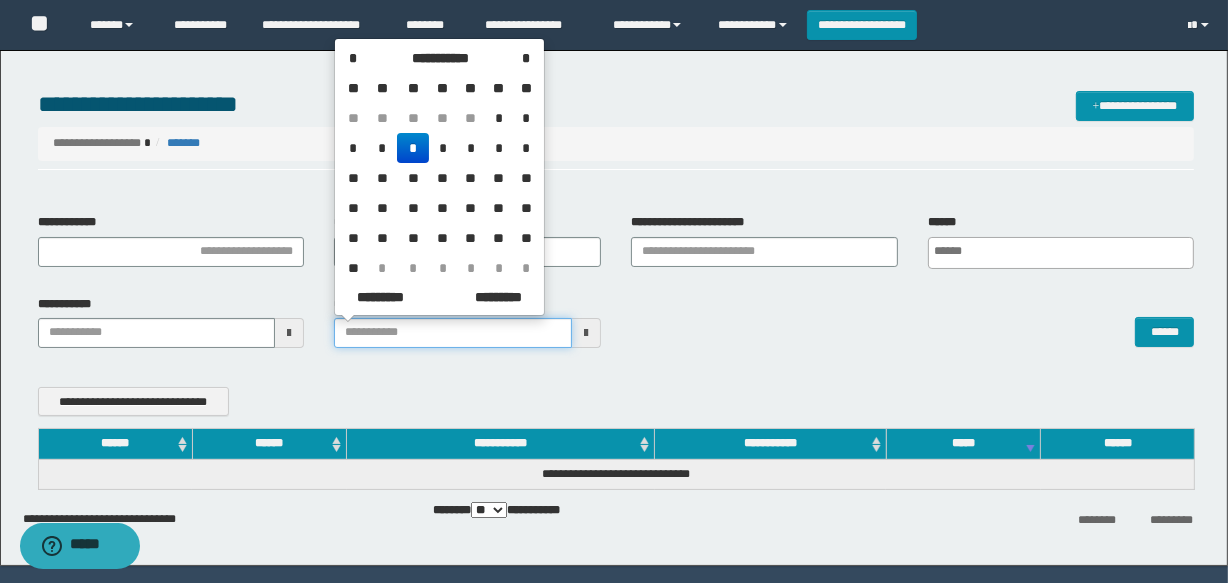 click on "**********" at bounding box center (453, 333) 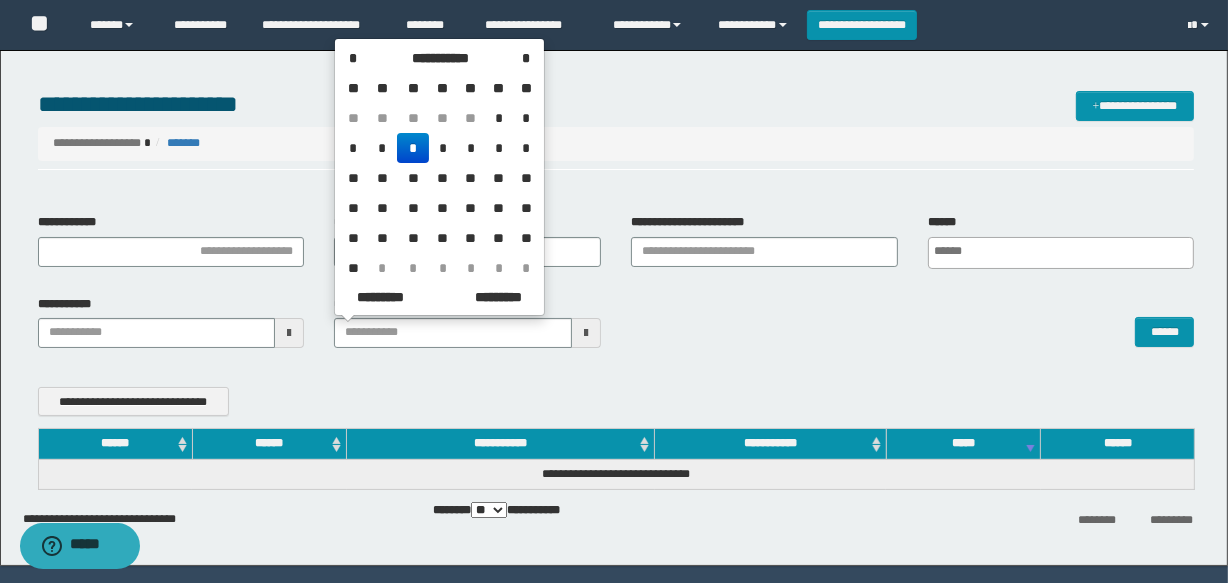 click on "*" at bounding box center (413, 148) 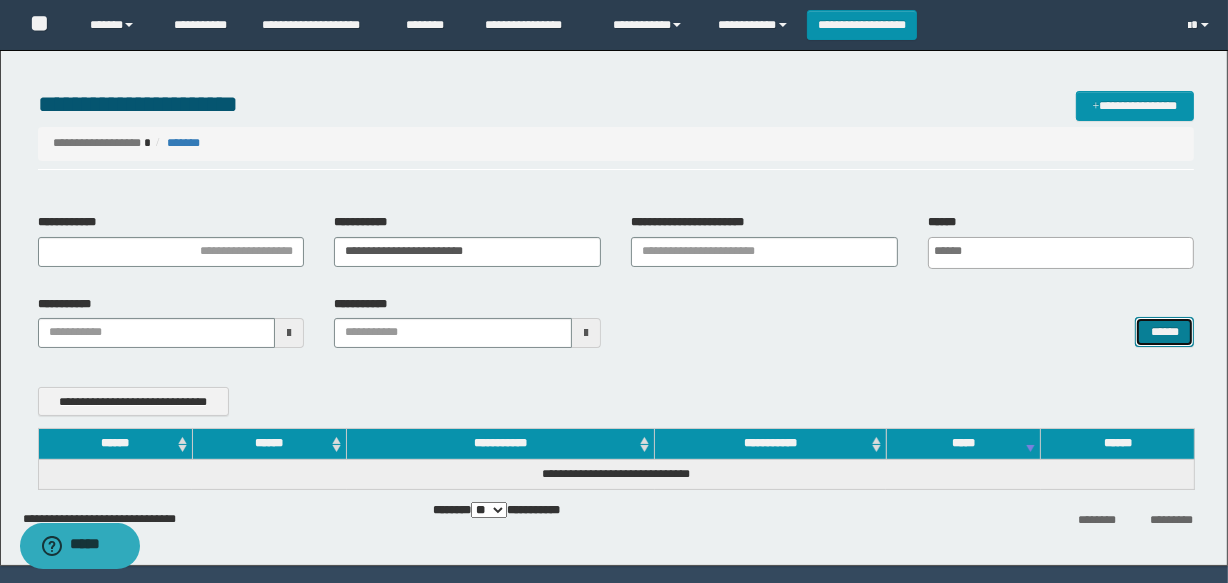 click on "******" at bounding box center [1164, 332] 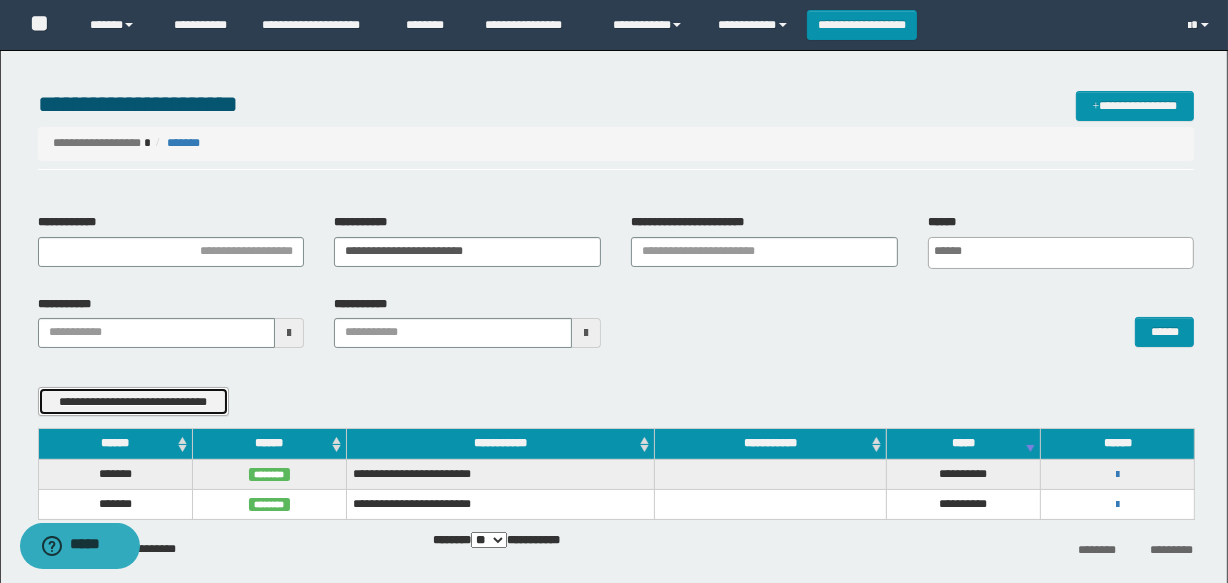 click on "**********" at bounding box center [133, 402] 